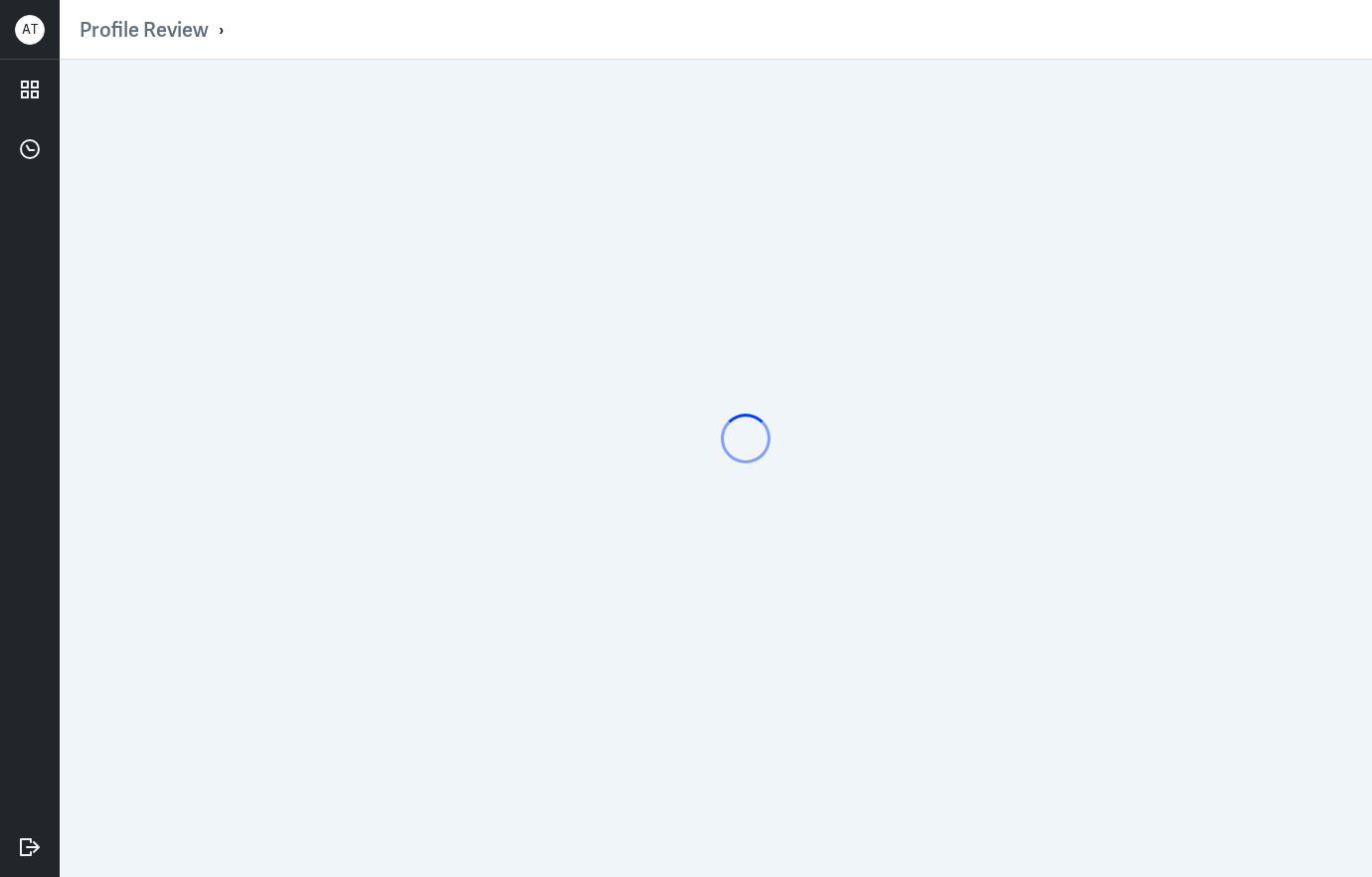 scroll, scrollTop: 0, scrollLeft: 0, axis: both 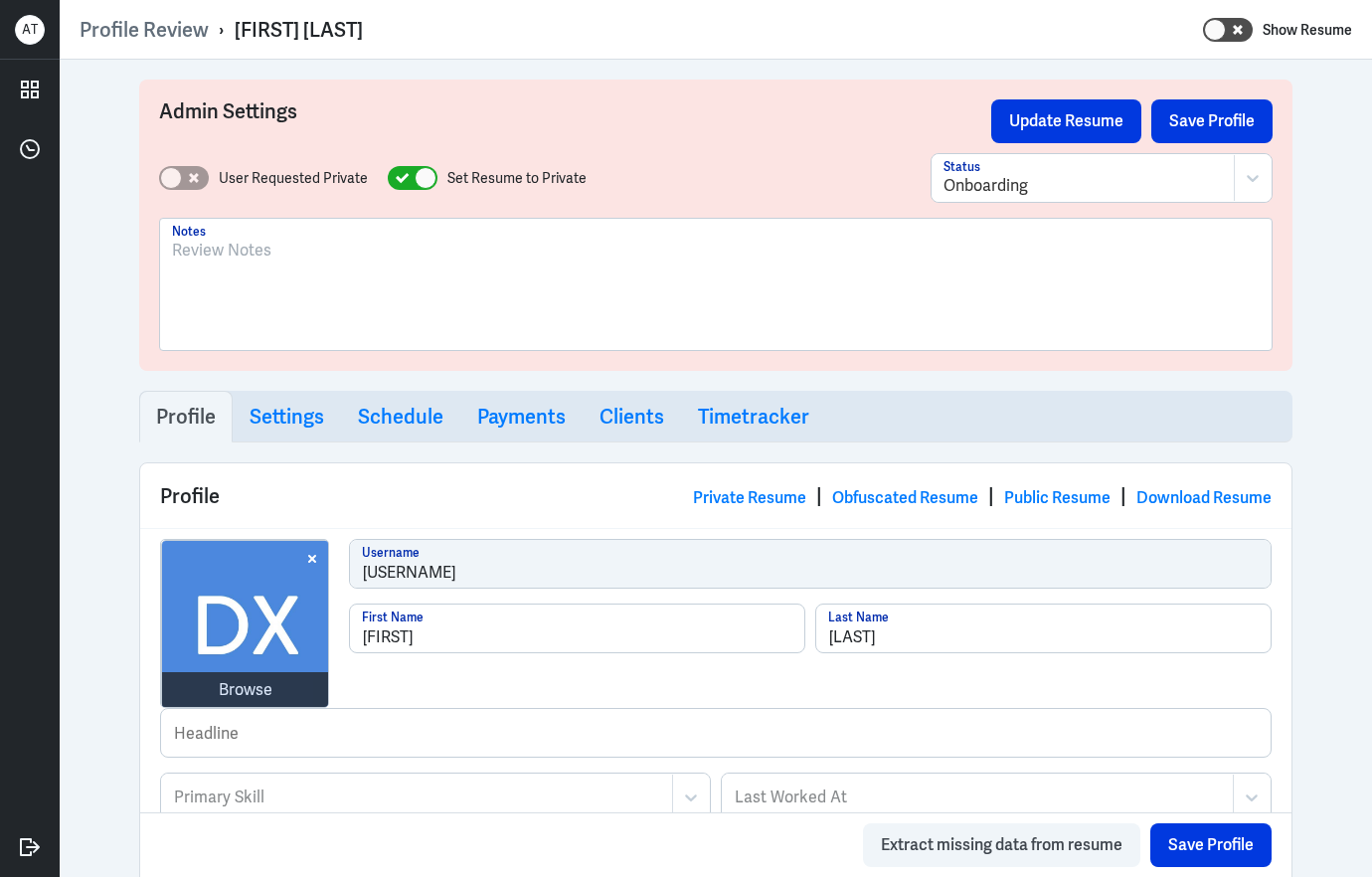 click on "[FIRST] [LAST]" at bounding box center [298, 30] 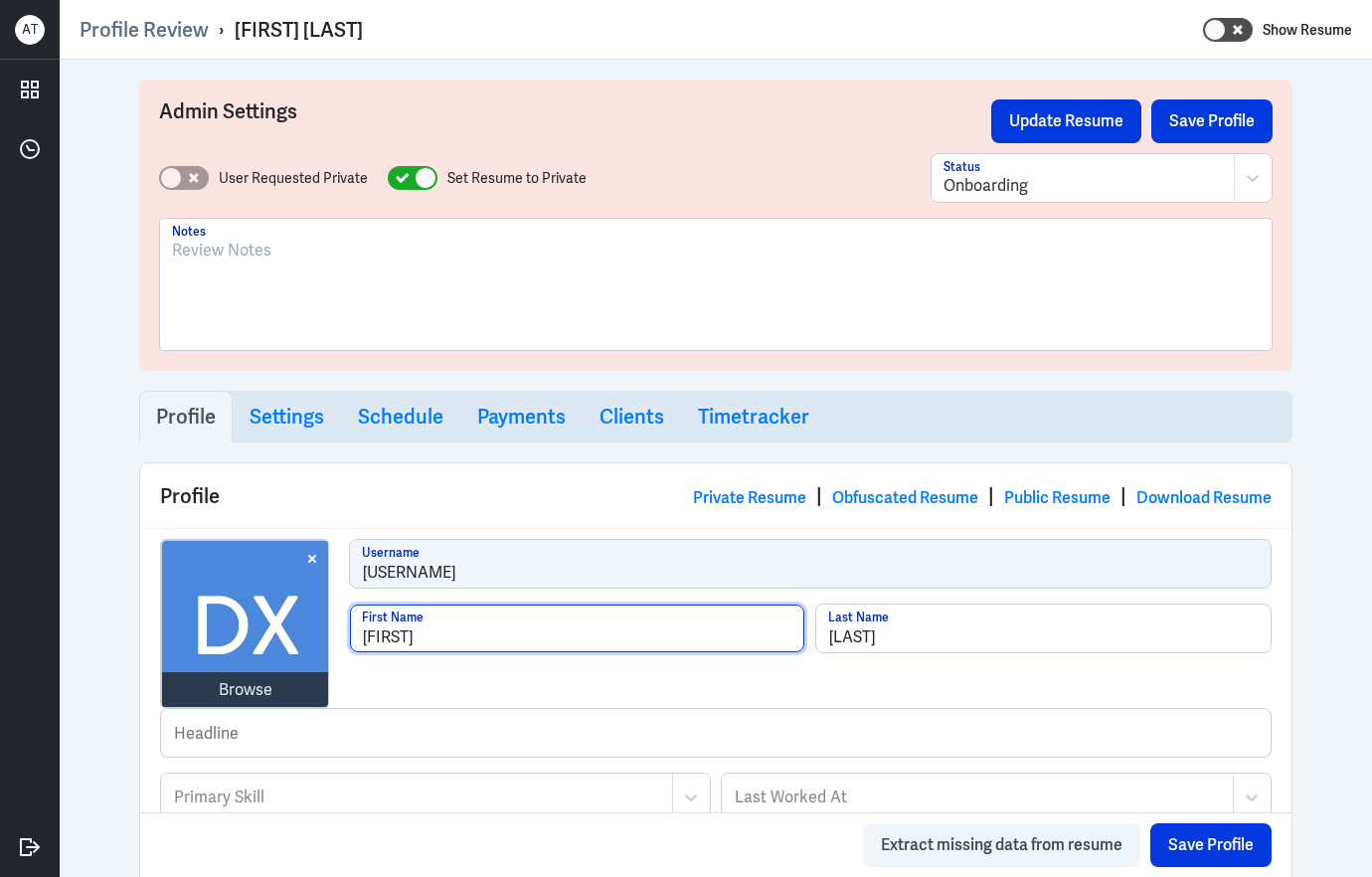 drag, startPoint x: 465, startPoint y: 633, endPoint x: 364, endPoint y: 628, distance: 101.123687 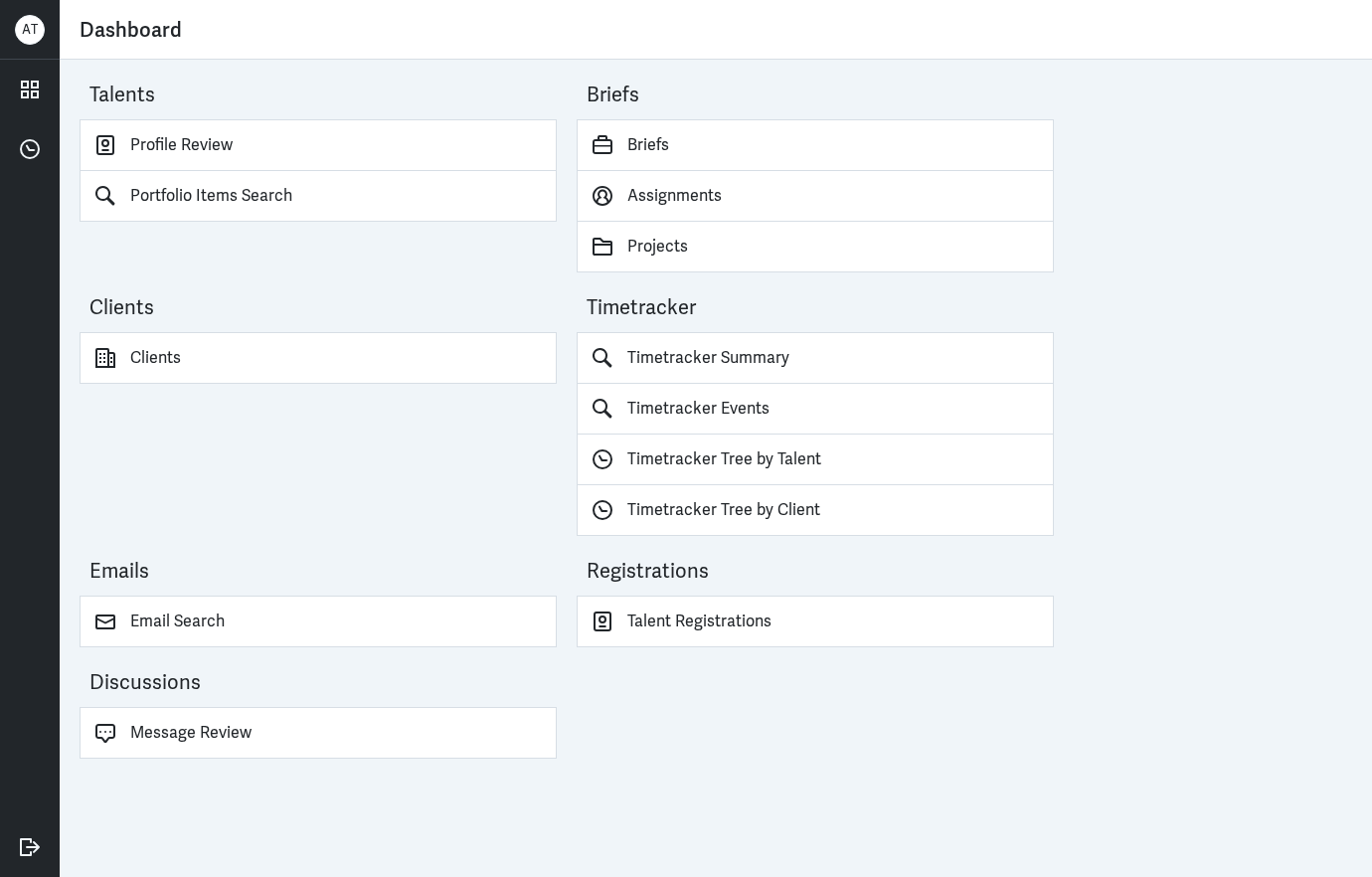 scroll, scrollTop: 0, scrollLeft: 0, axis: both 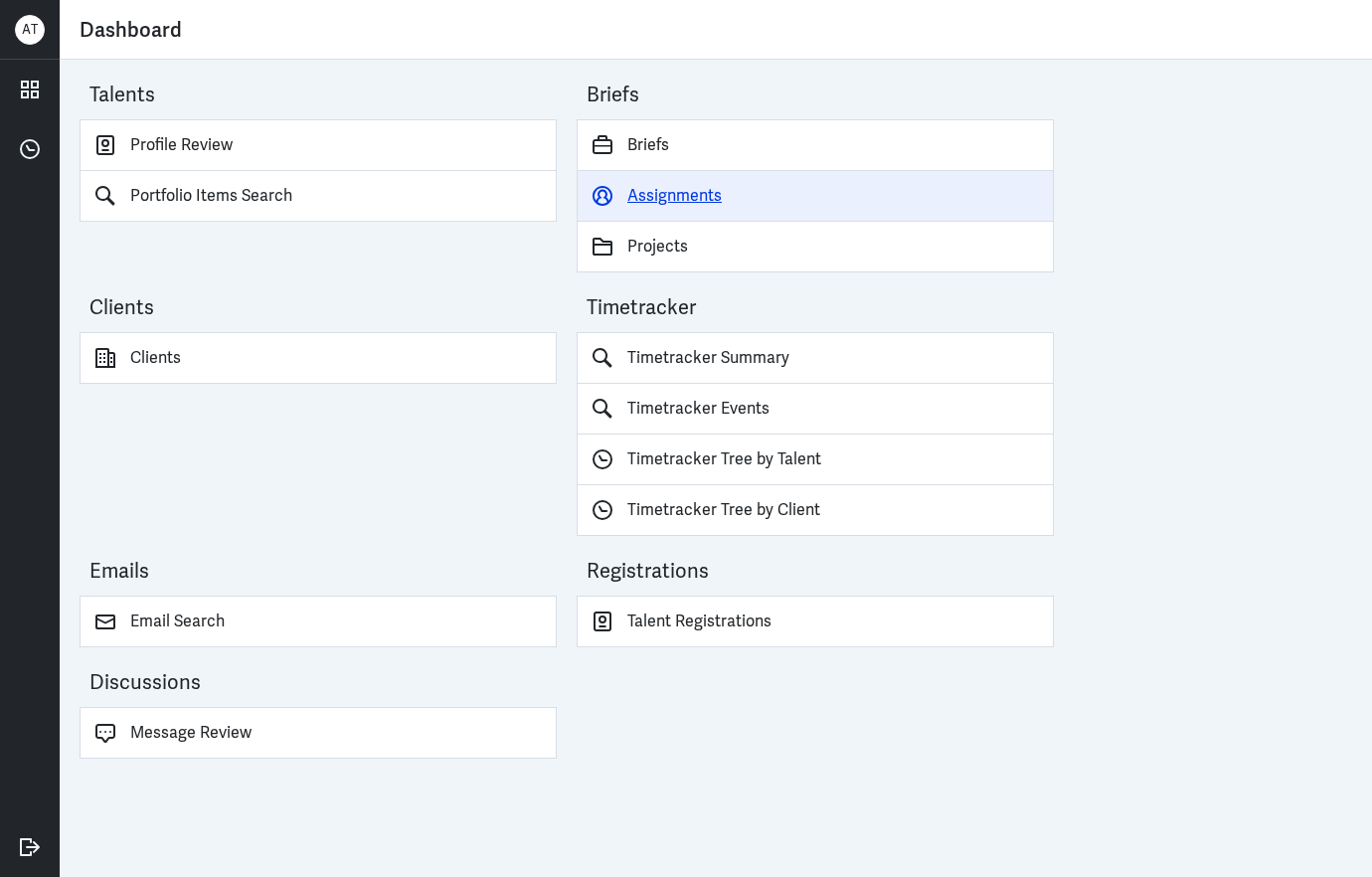 click on "Assignments" at bounding box center (815, 196) 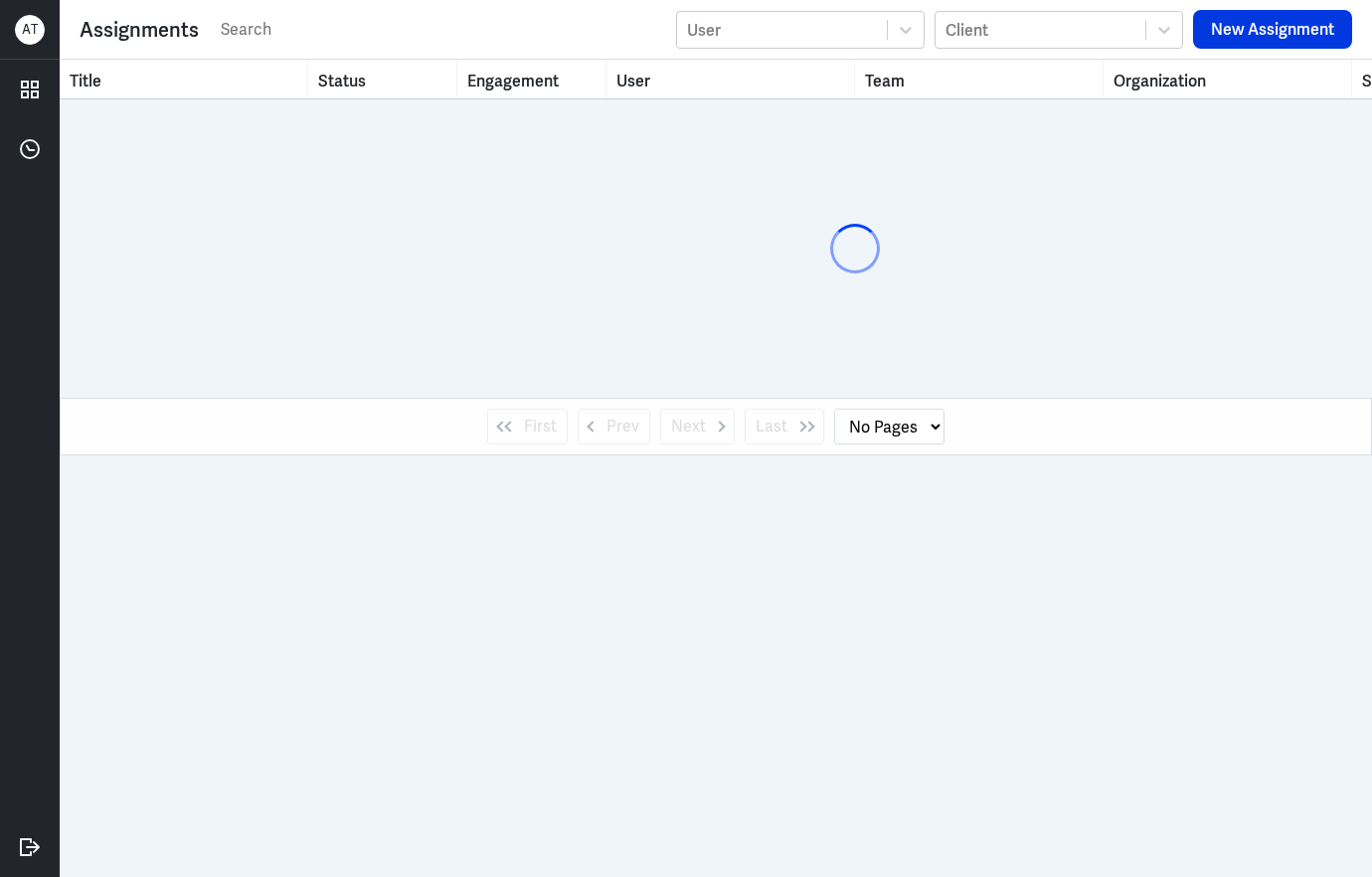 select on "1" 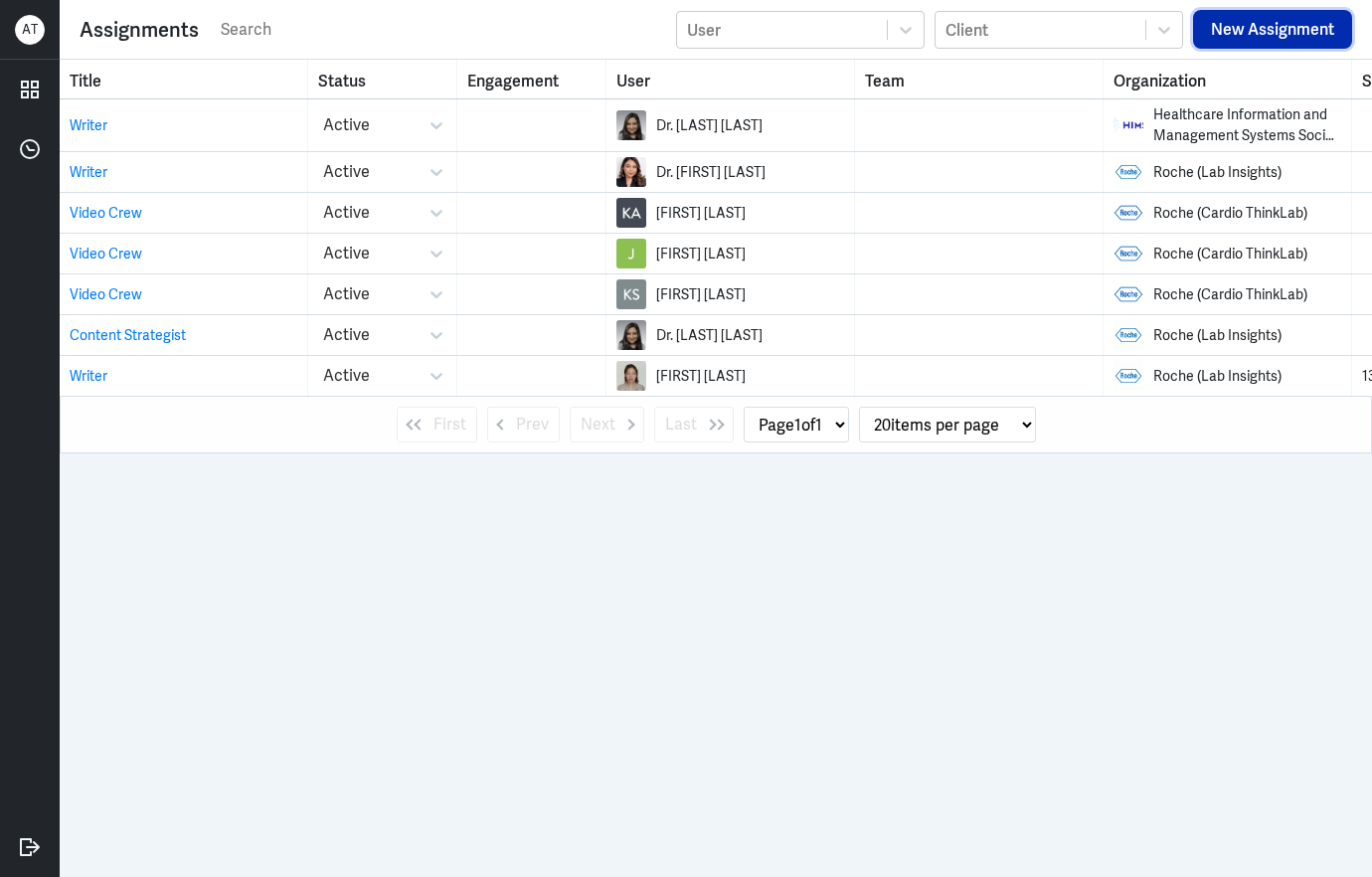 click on "New Assignment" at bounding box center (1273, 29) 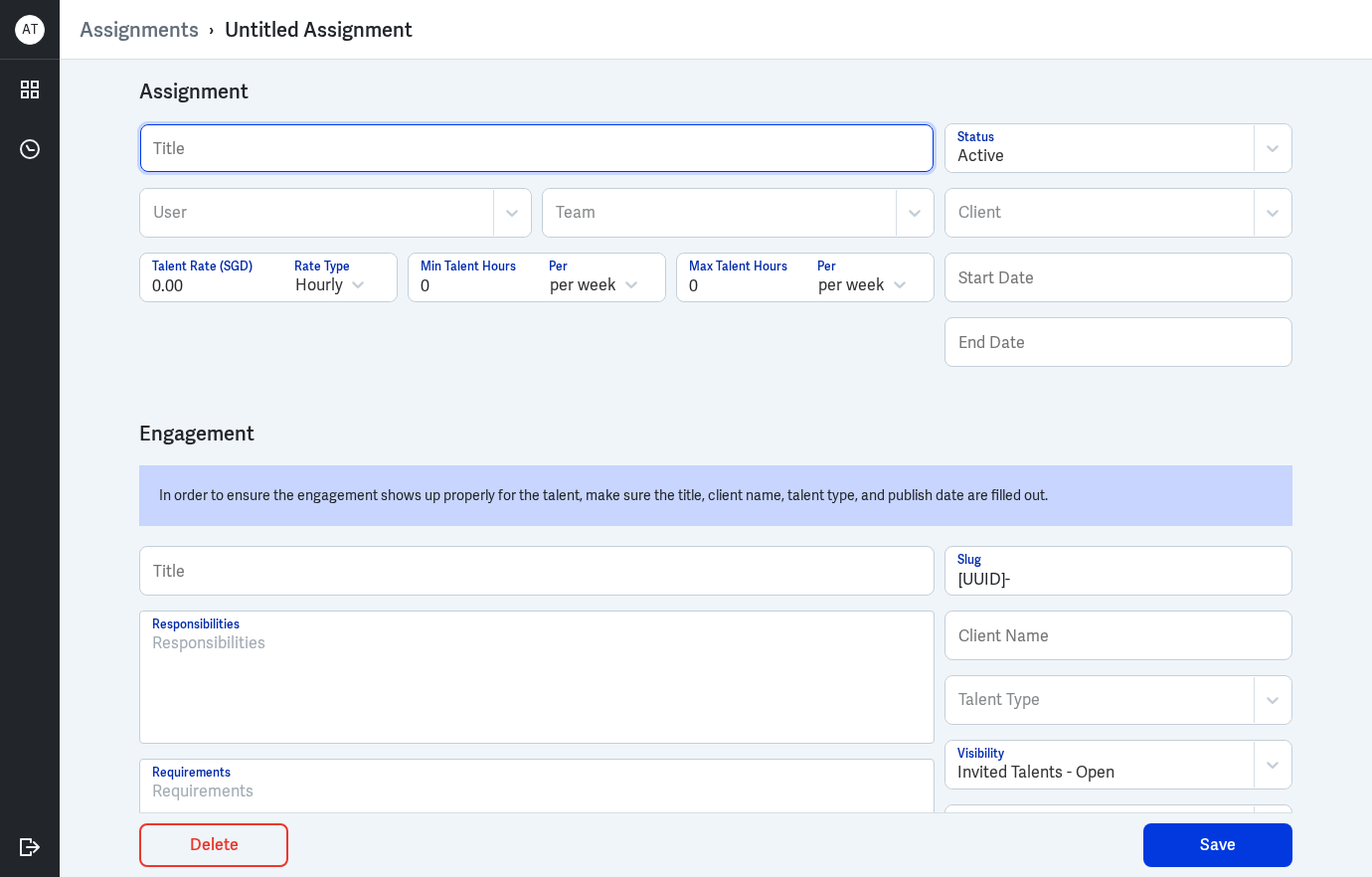 click at bounding box center [537, 148] 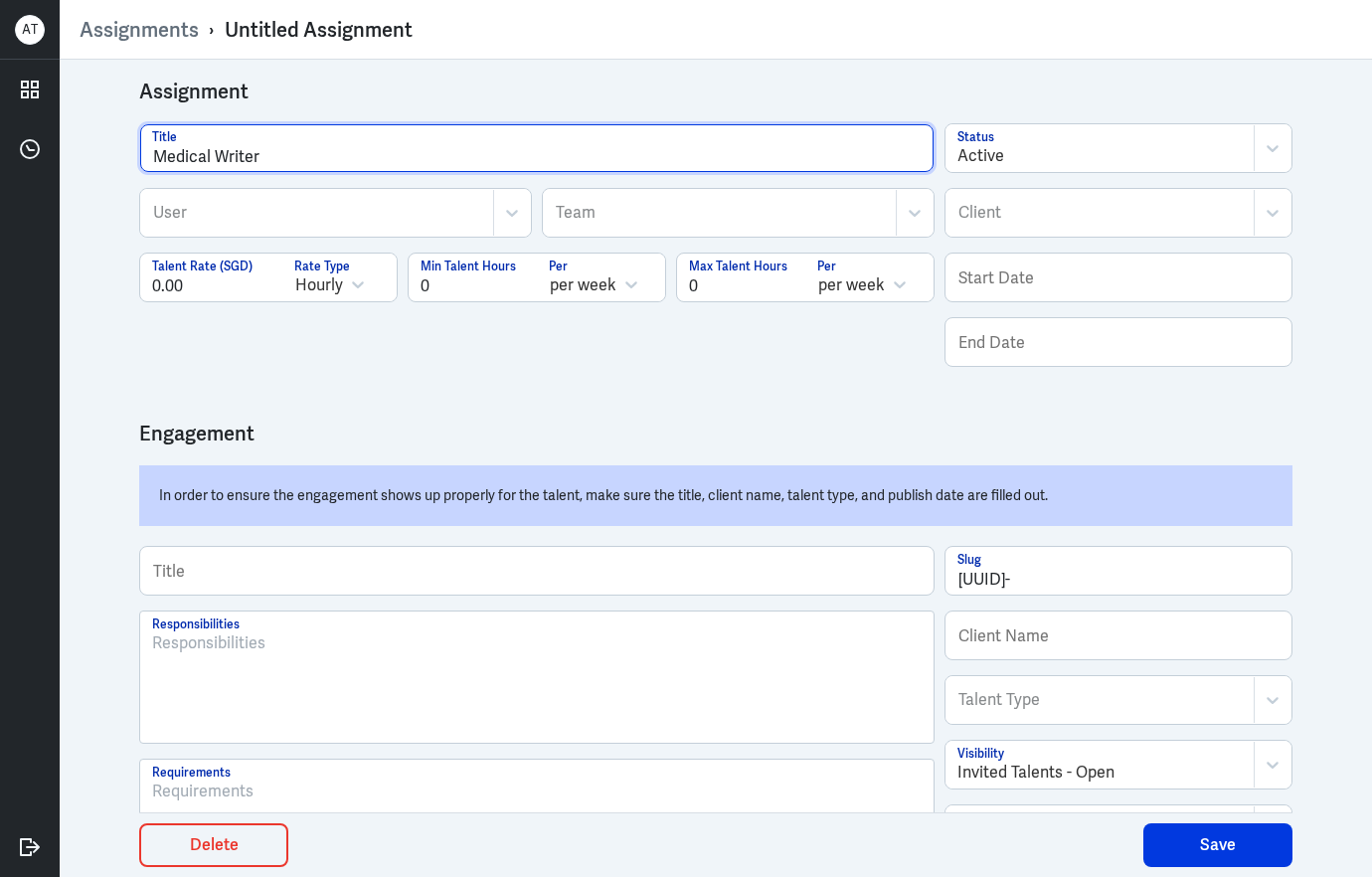 type on "Medical Writer" 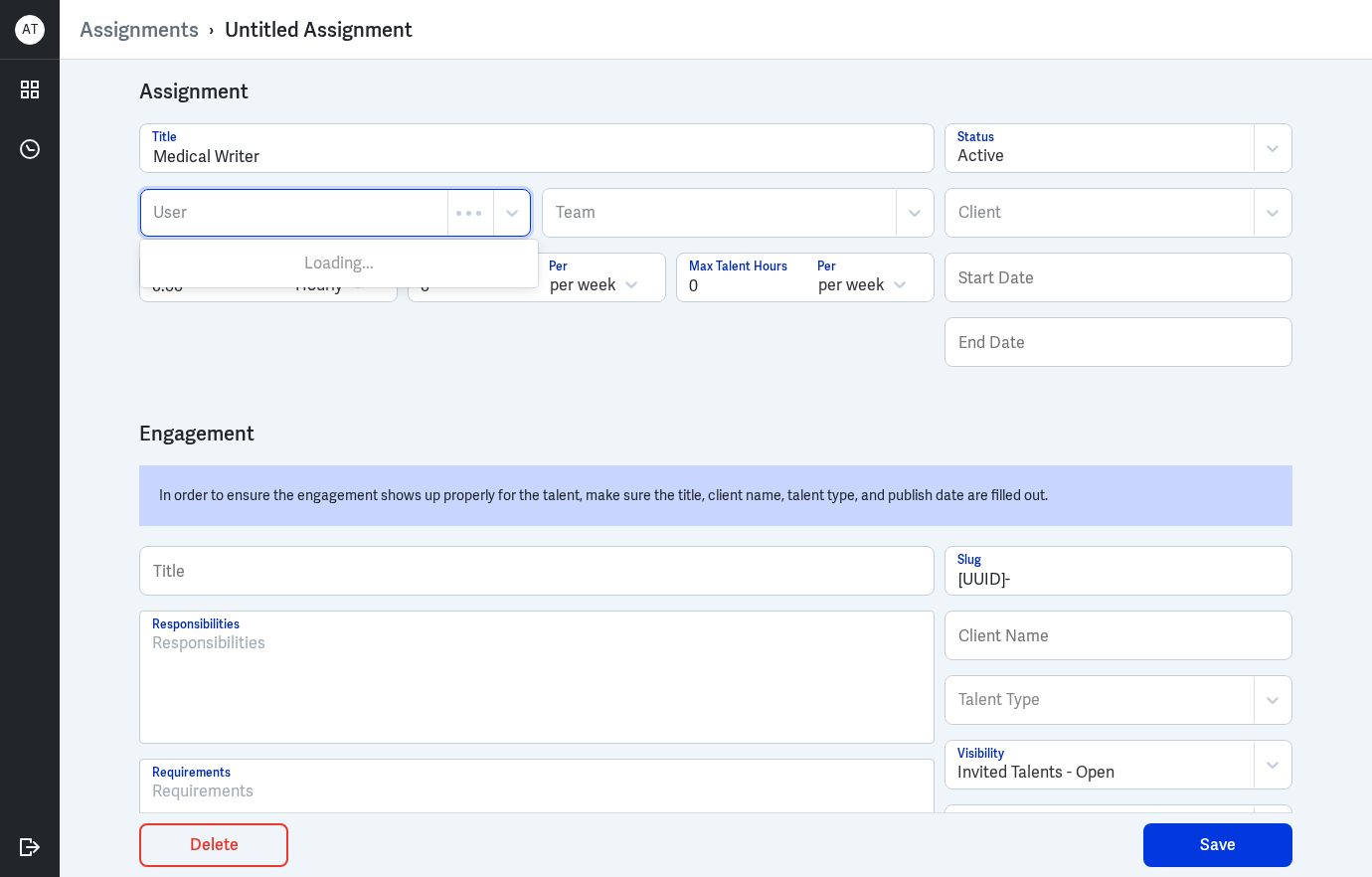 click on "User" at bounding box center (294, 213) 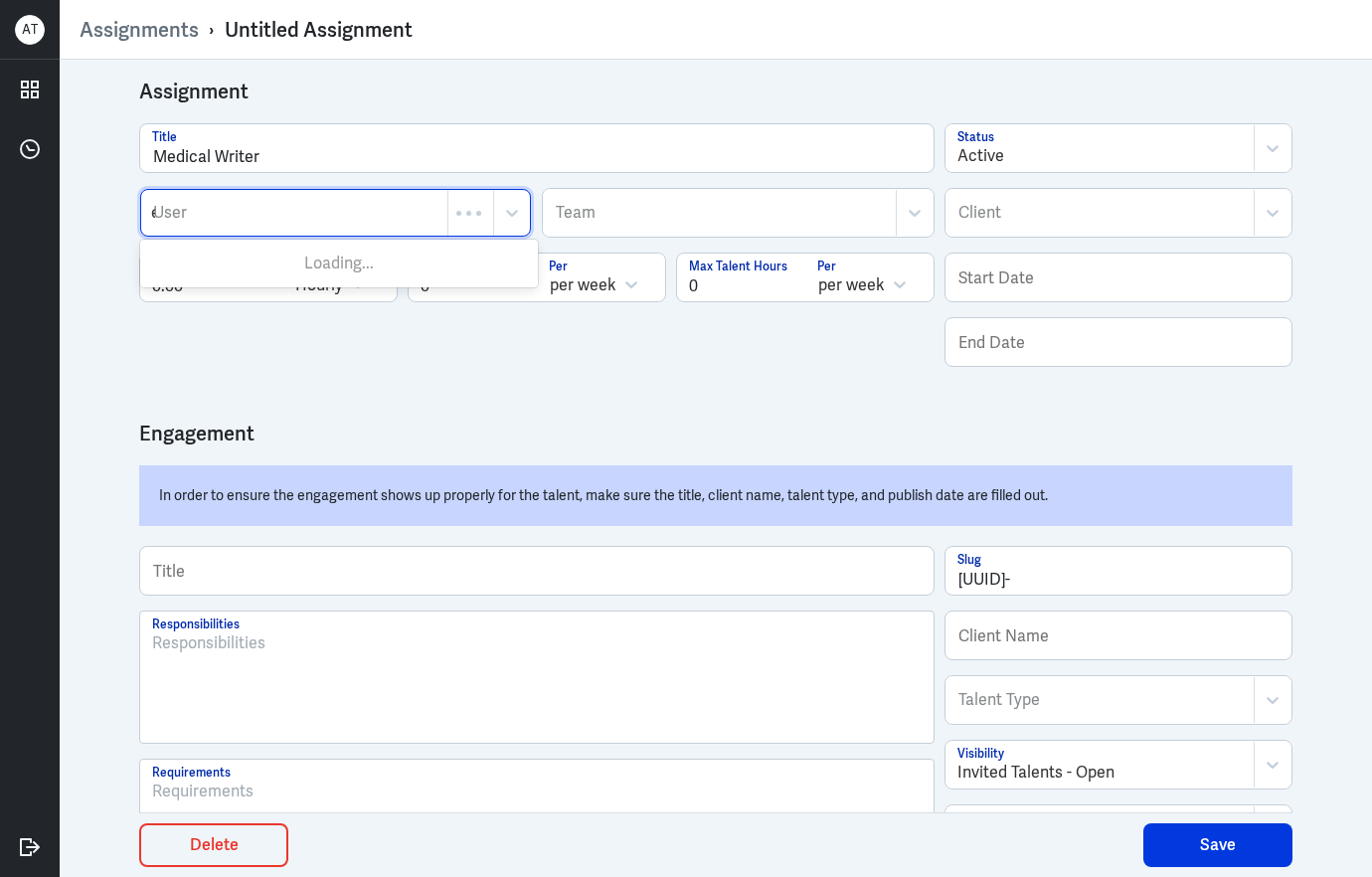 type on "el" 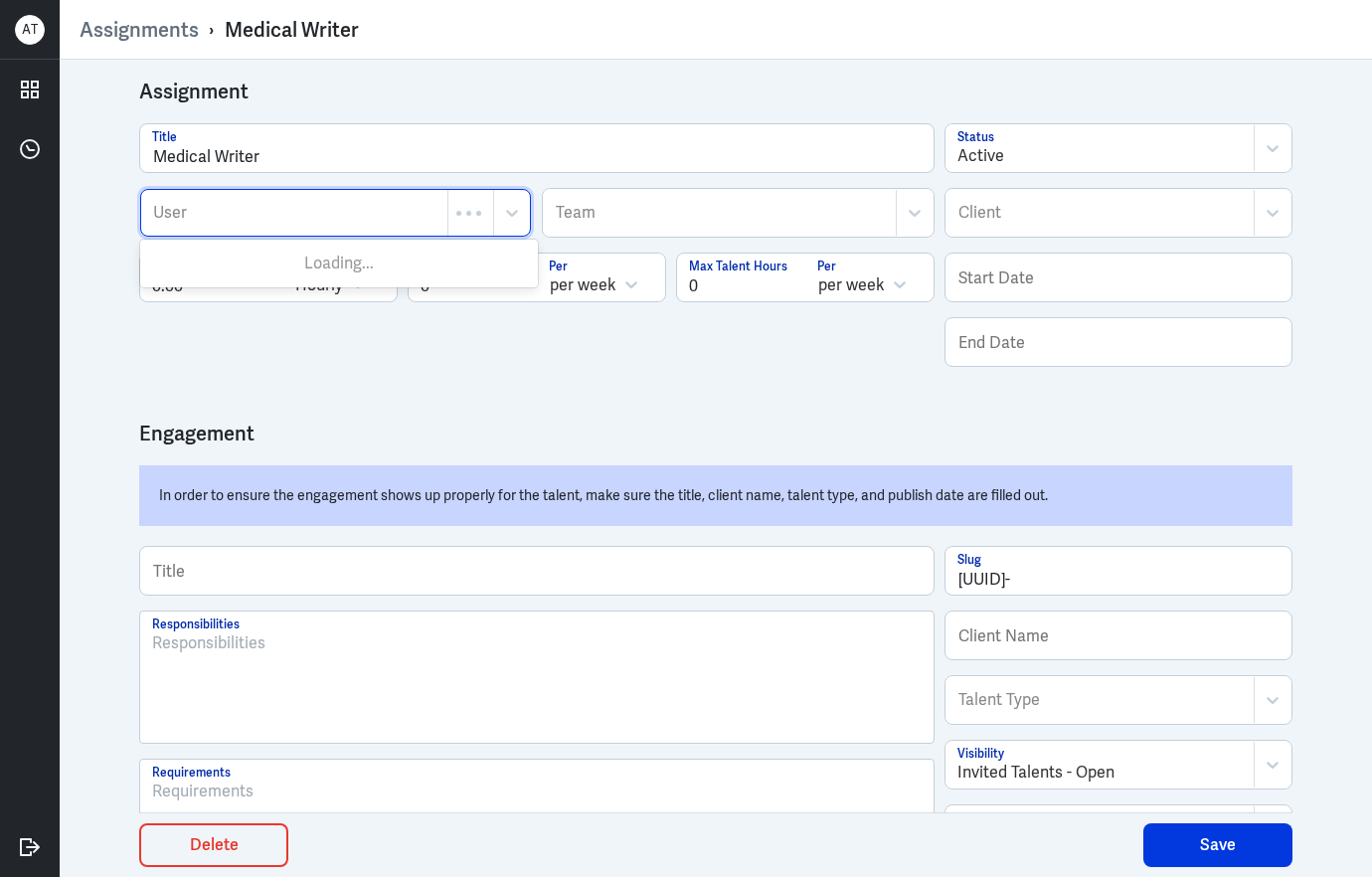 click at bounding box center (294, 213) 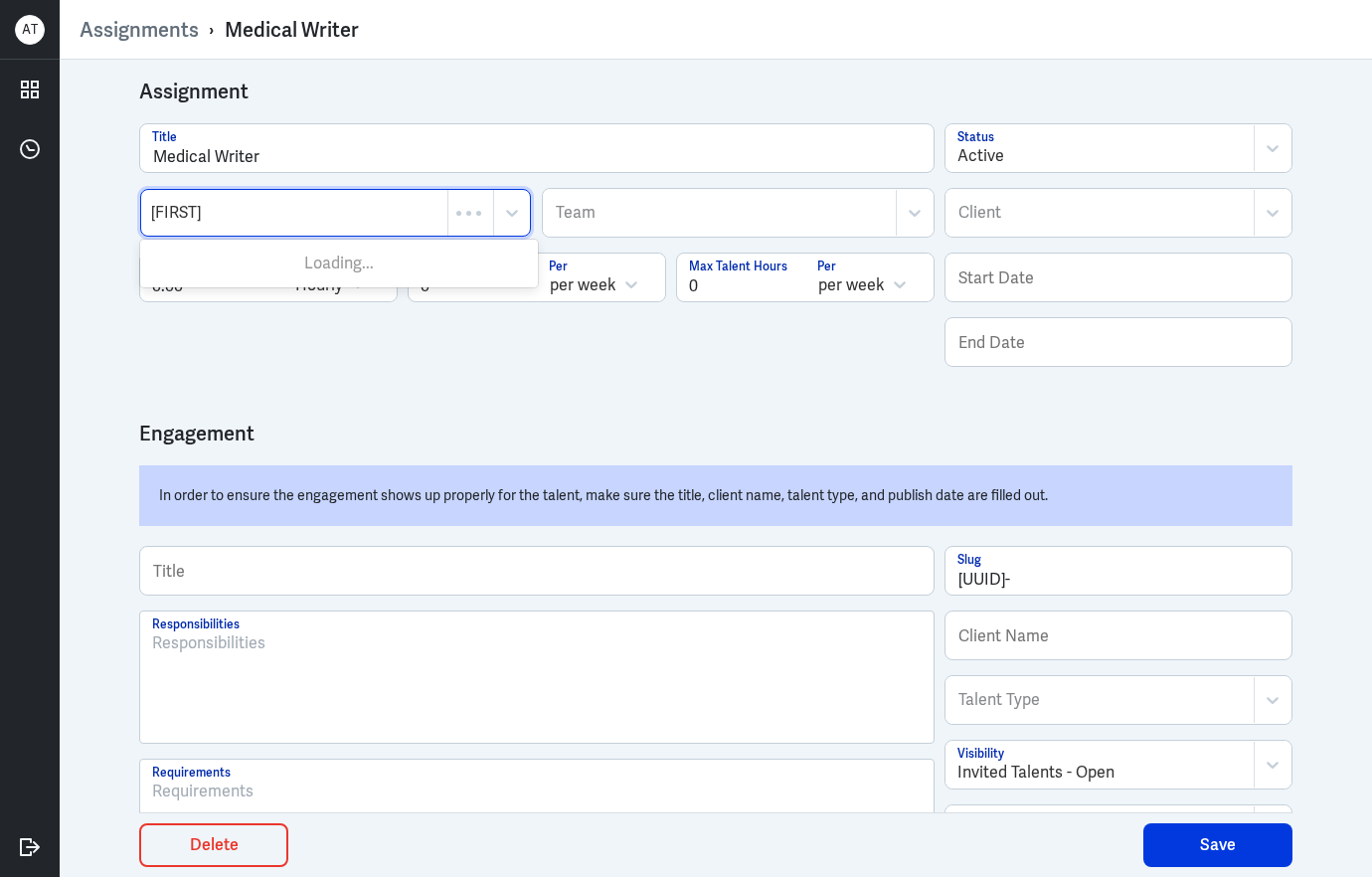 type on "elizabeth" 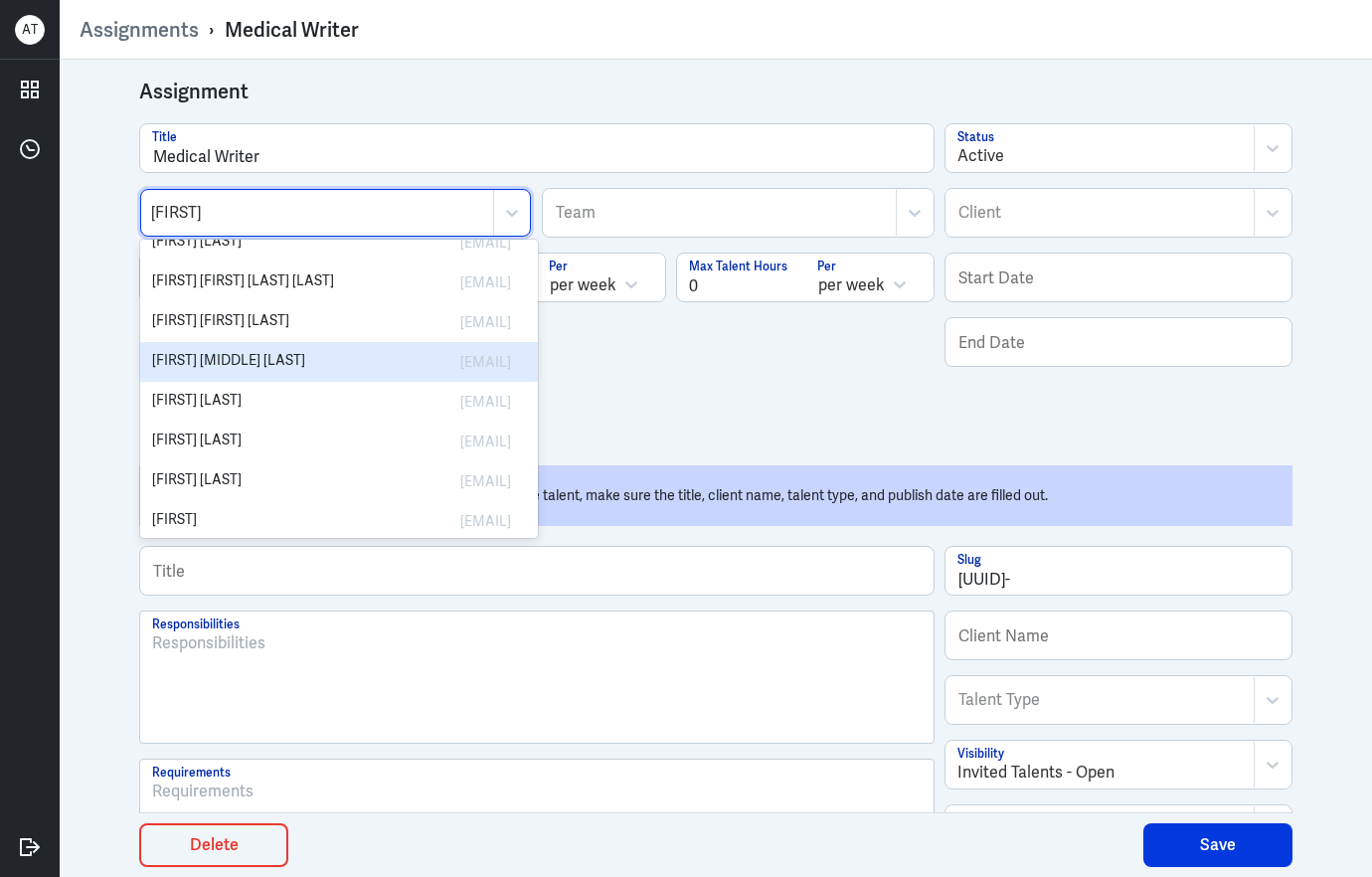 scroll, scrollTop: 121, scrollLeft: 0, axis: vertical 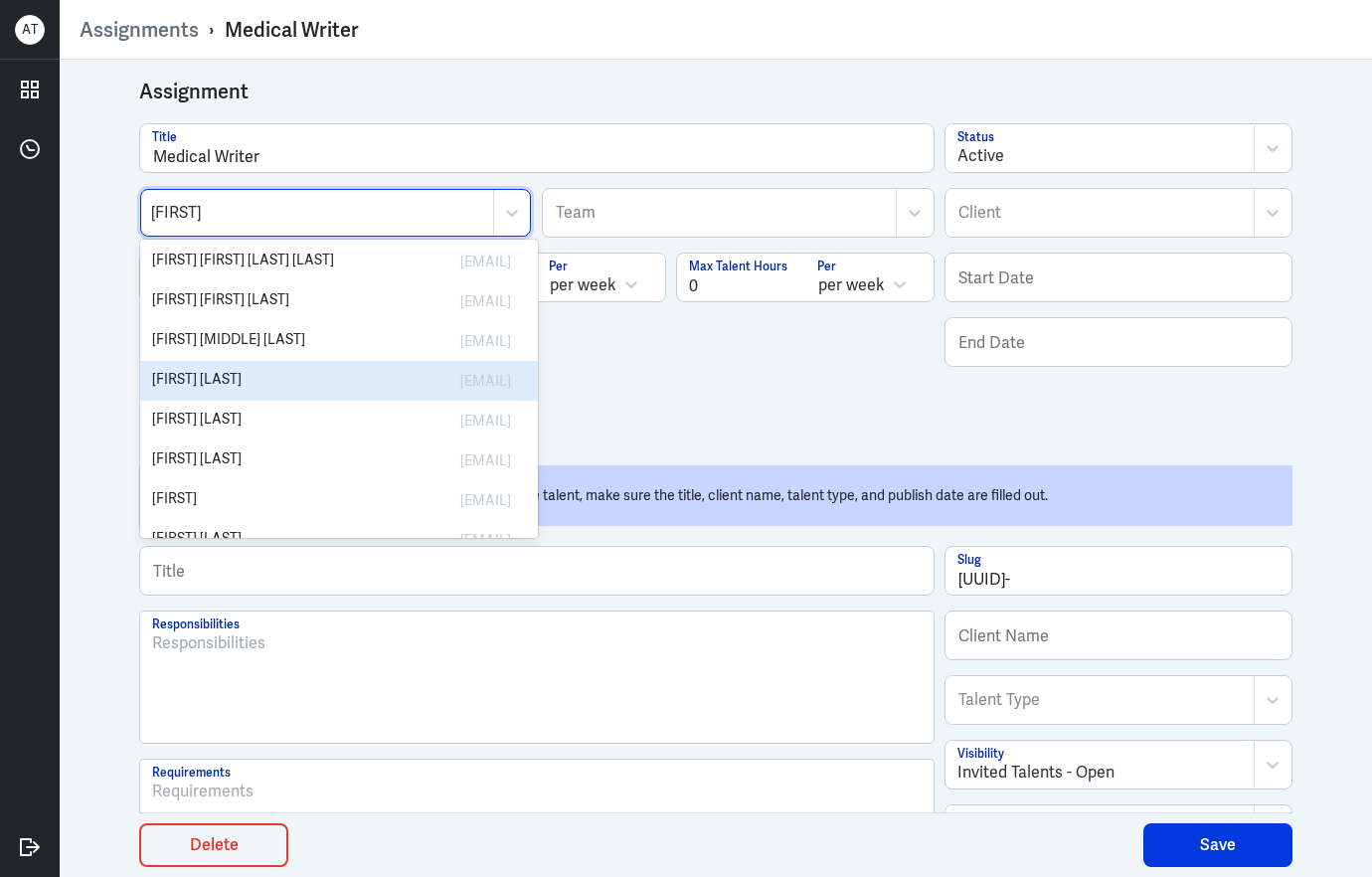 click on "edonald.medicalwriter@gmail.com" at bounding box center (433, 381) 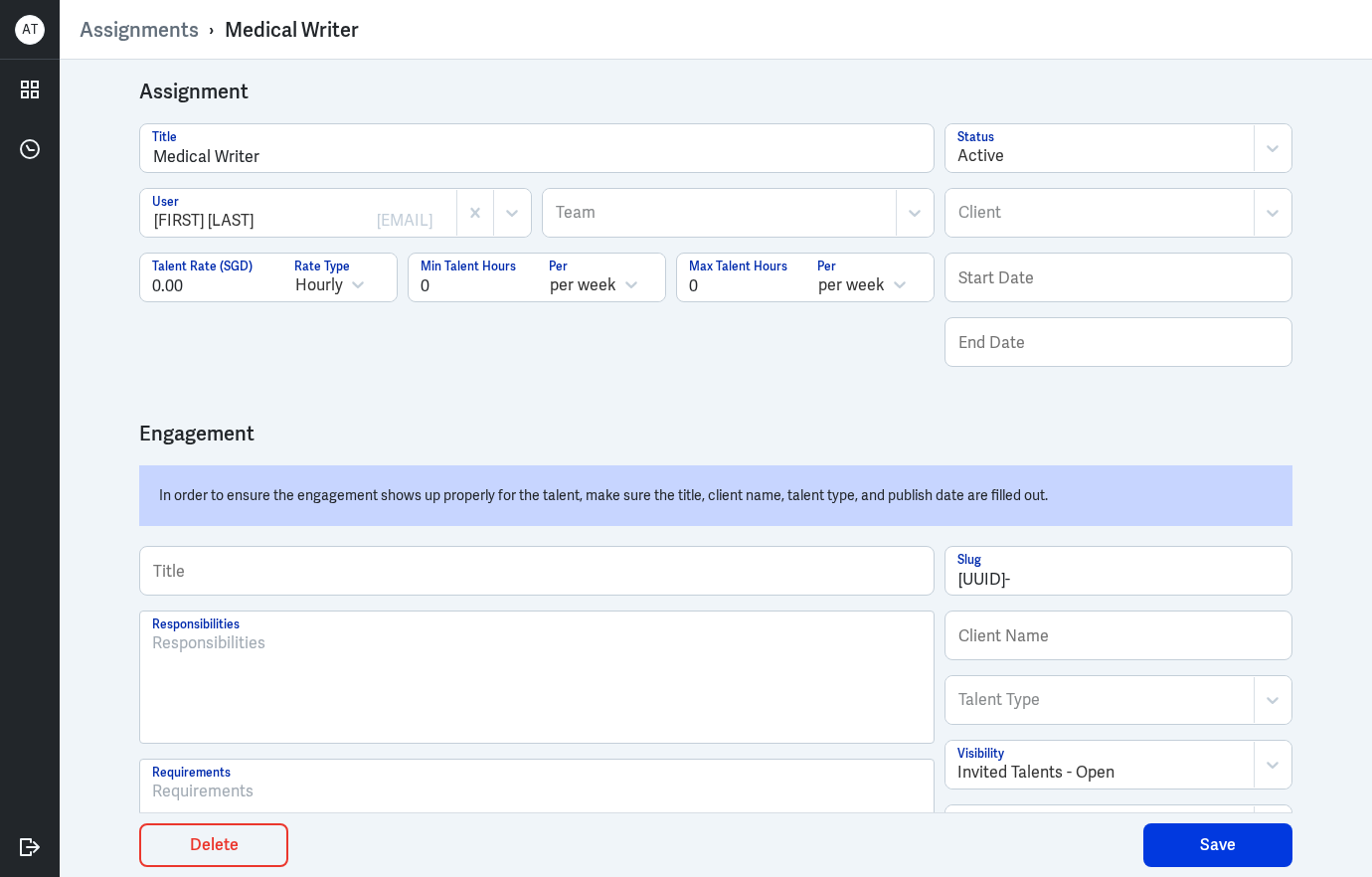 click at bounding box center (1100, 213) 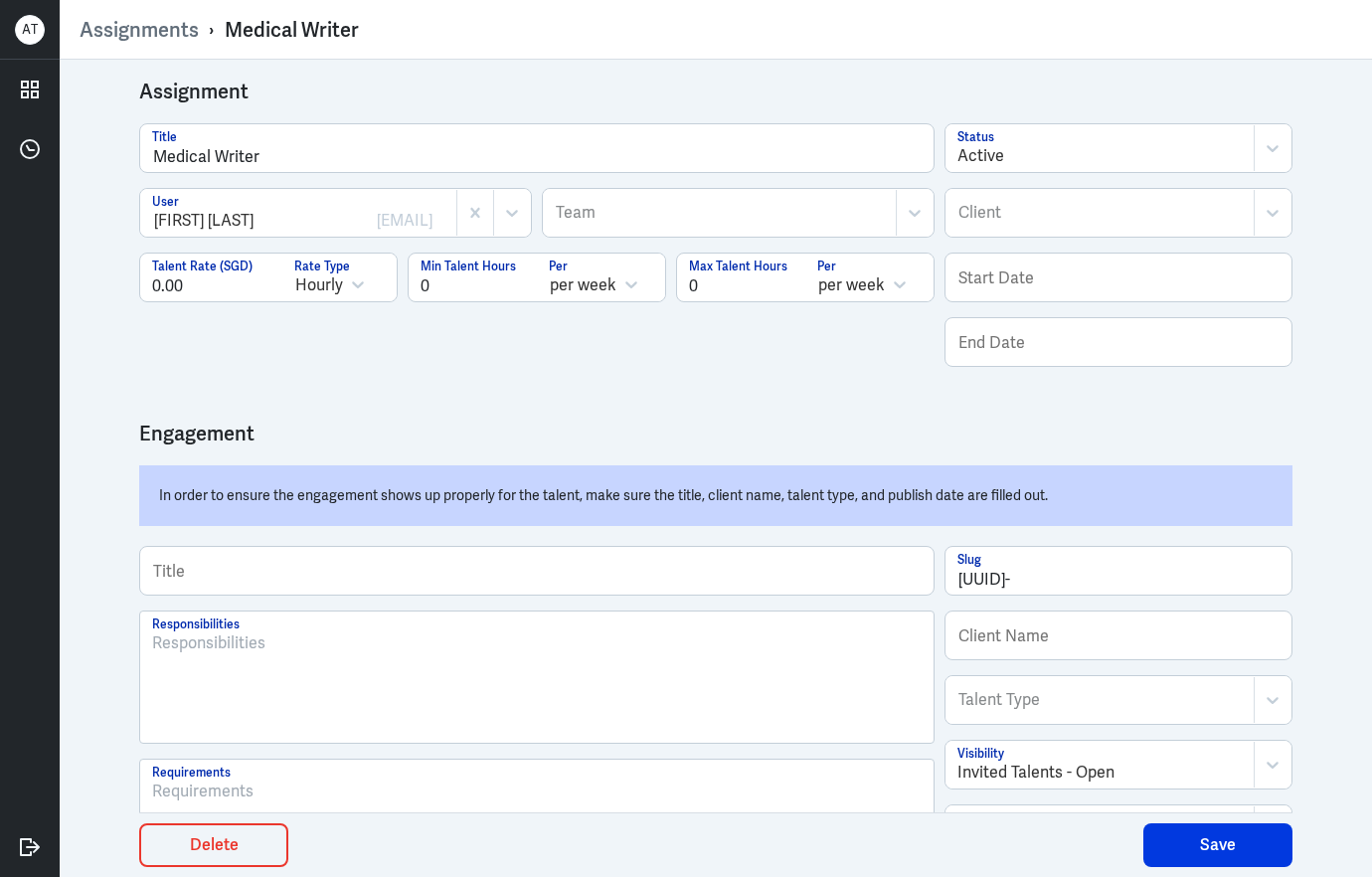 click at bounding box center [1100, 213] 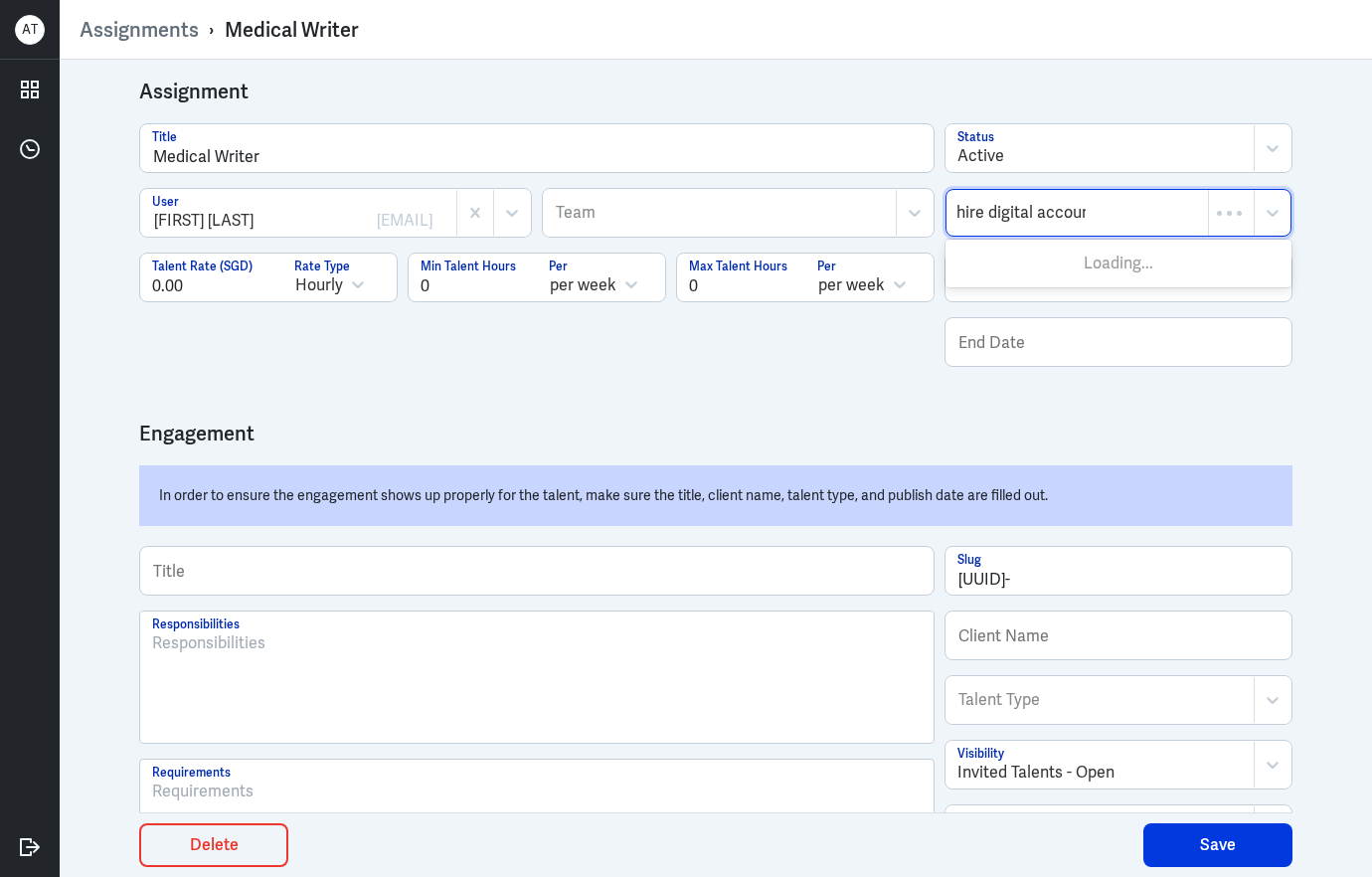 type on "hire digital accounts" 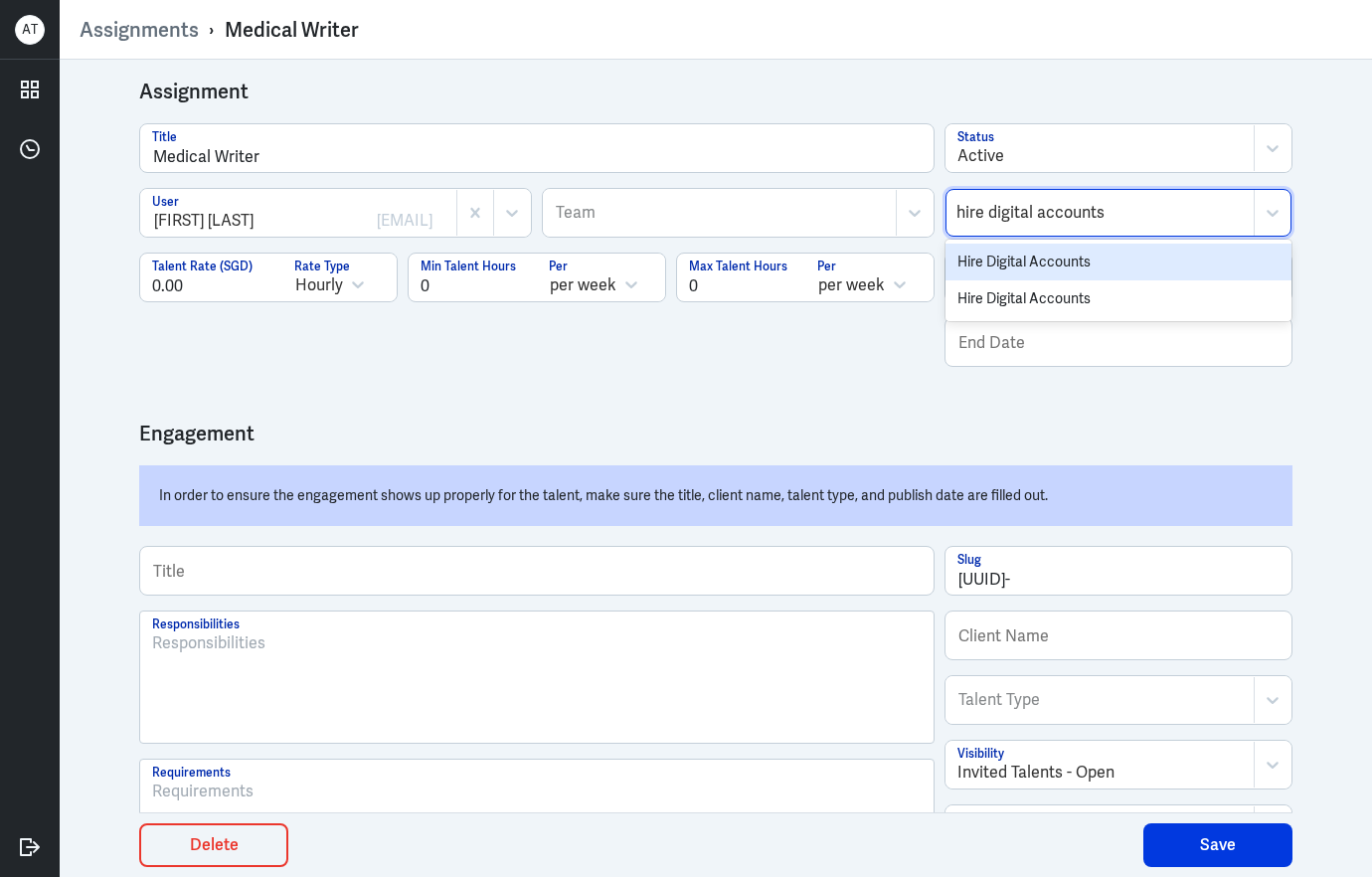 click on "Hire Digital Accounts" at bounding box center (1118, 262) 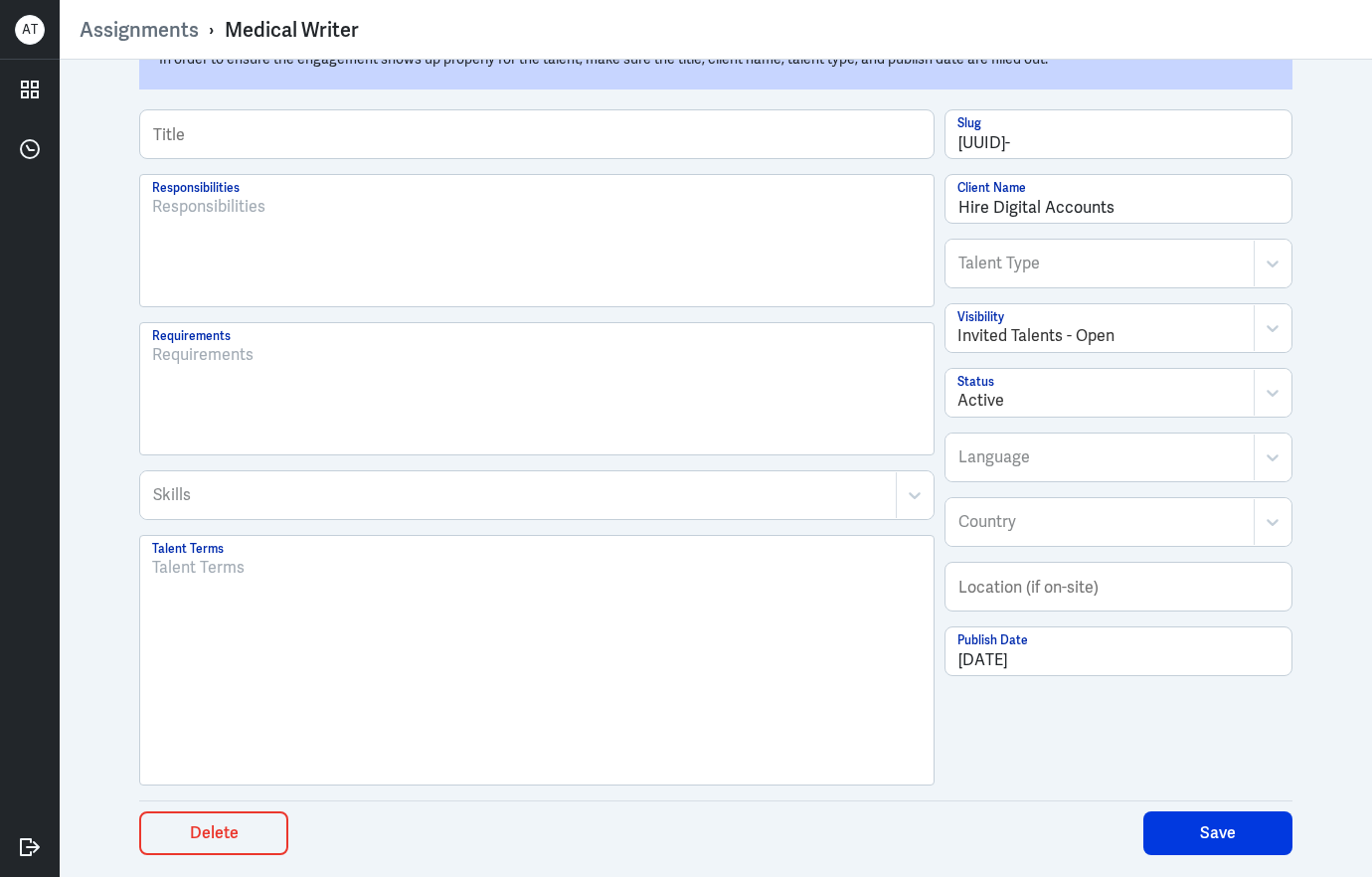 scroll, scrollTop: 444, scrollLeft: 0, axis: vertical 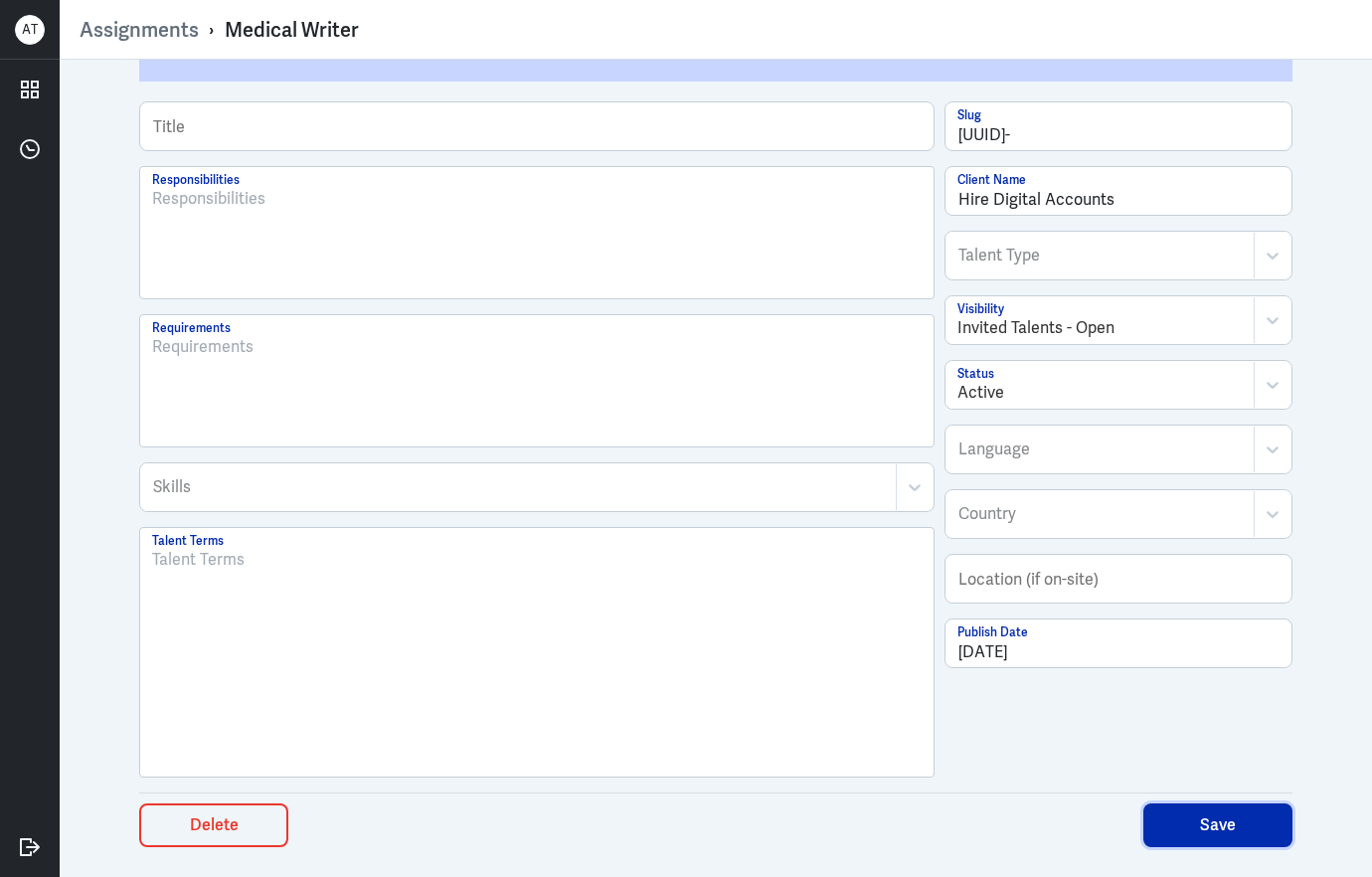 click on "Save" at bounding box center [1218, 825] 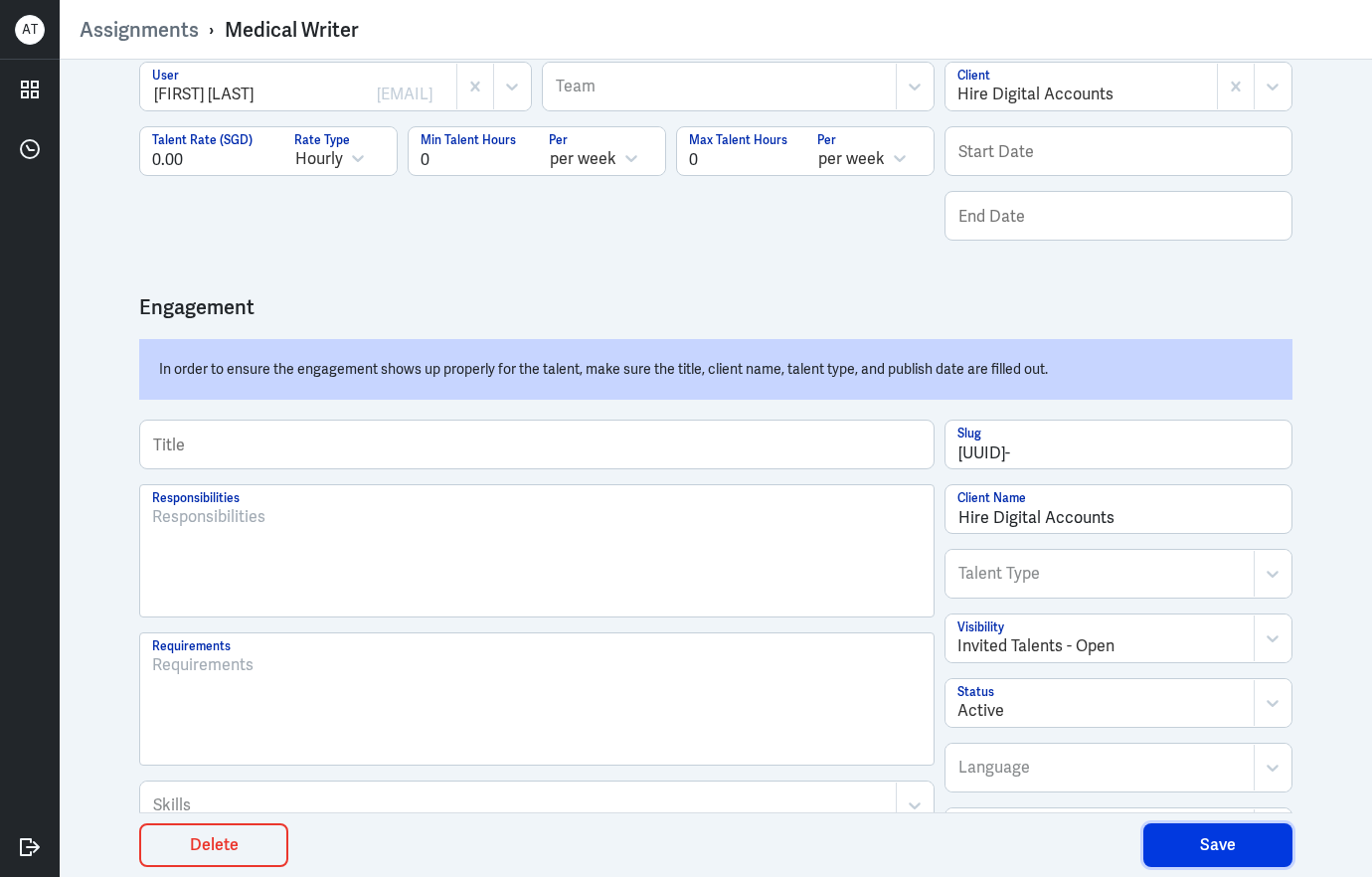 scroll, scrollTop: 0, scrollLeft: 0, axis: both 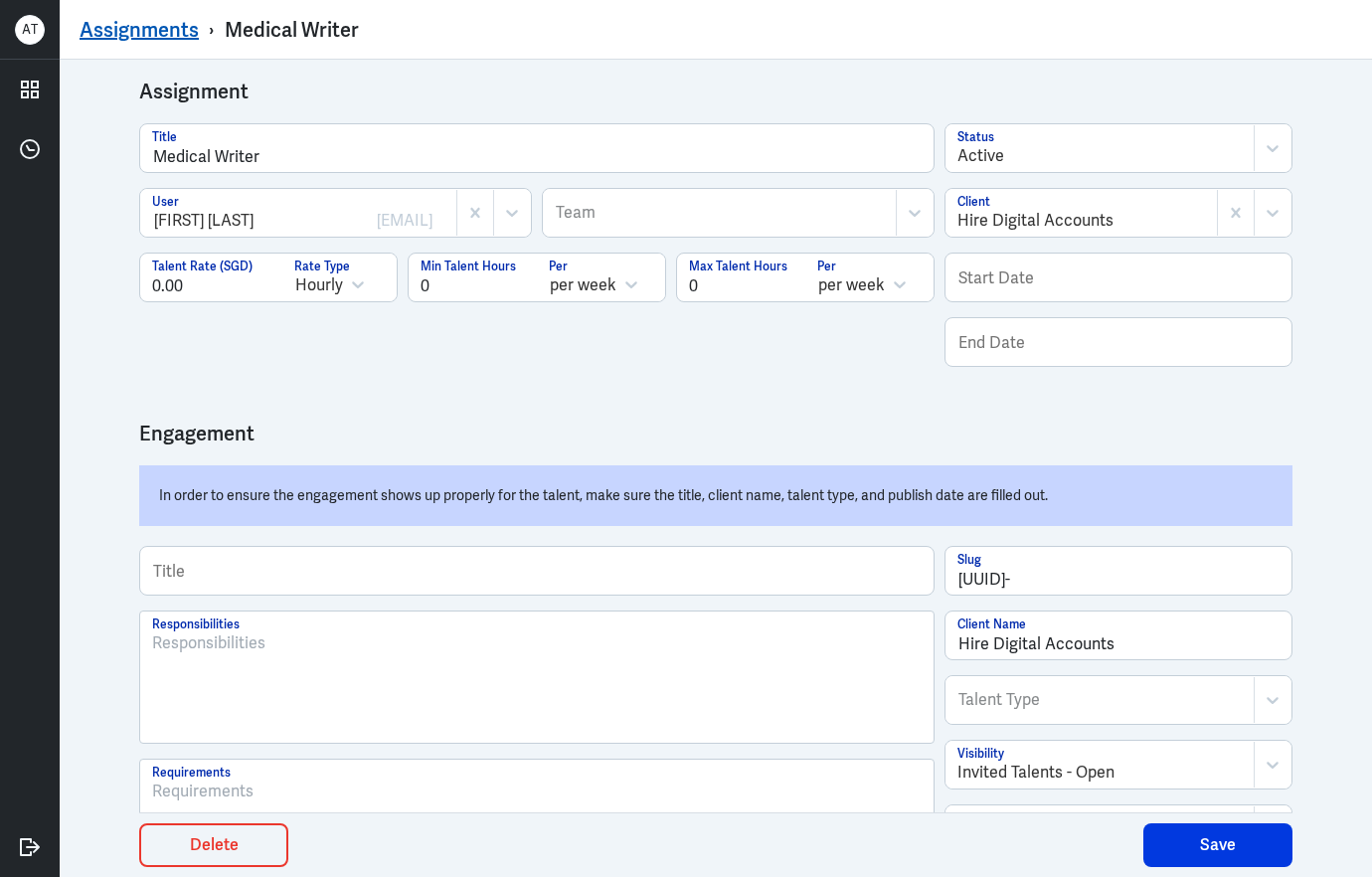 click on "Assignments" at bounding box center (139, 30) 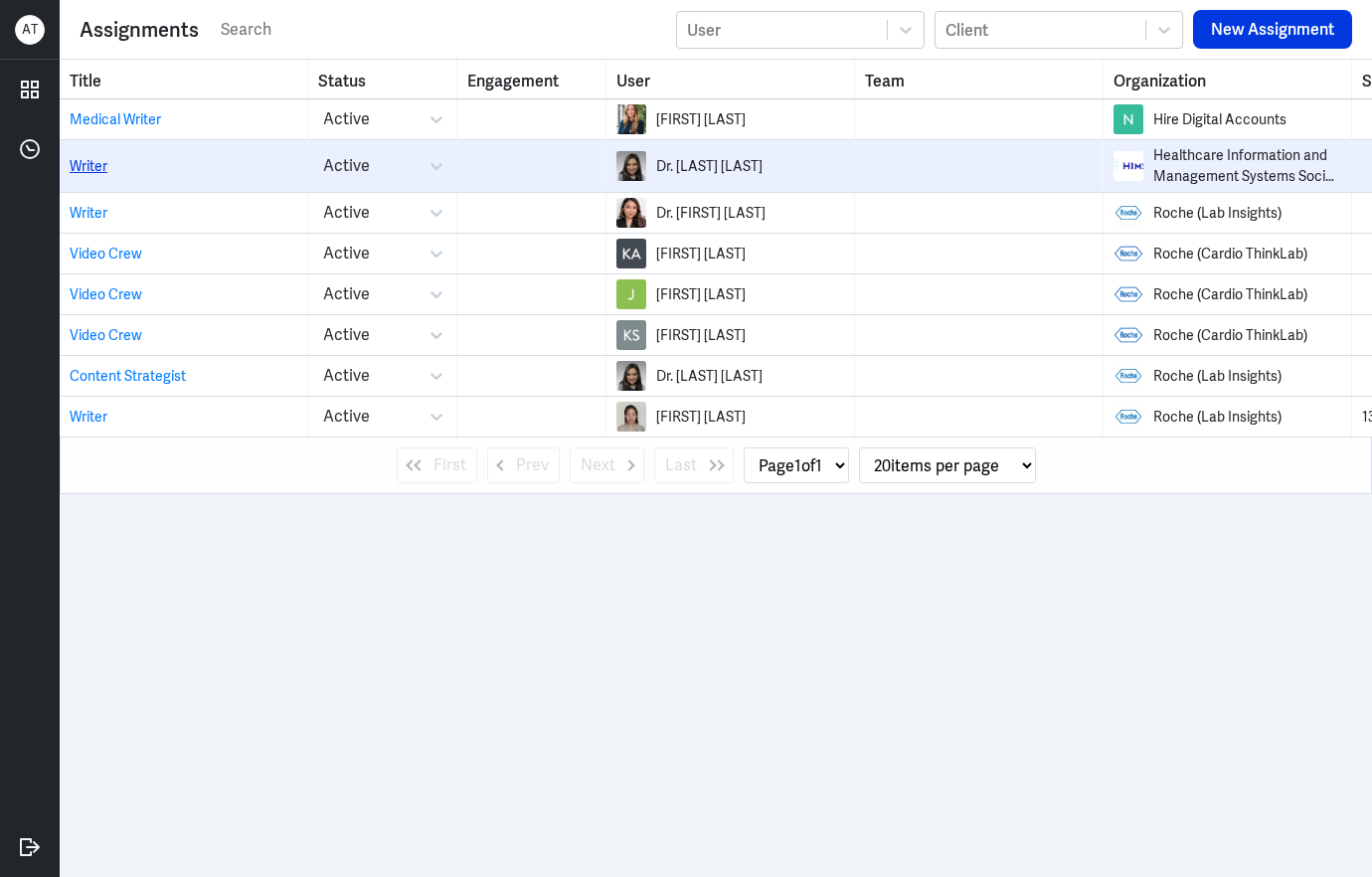 click on "Writer" at bounding box center (88, 166) 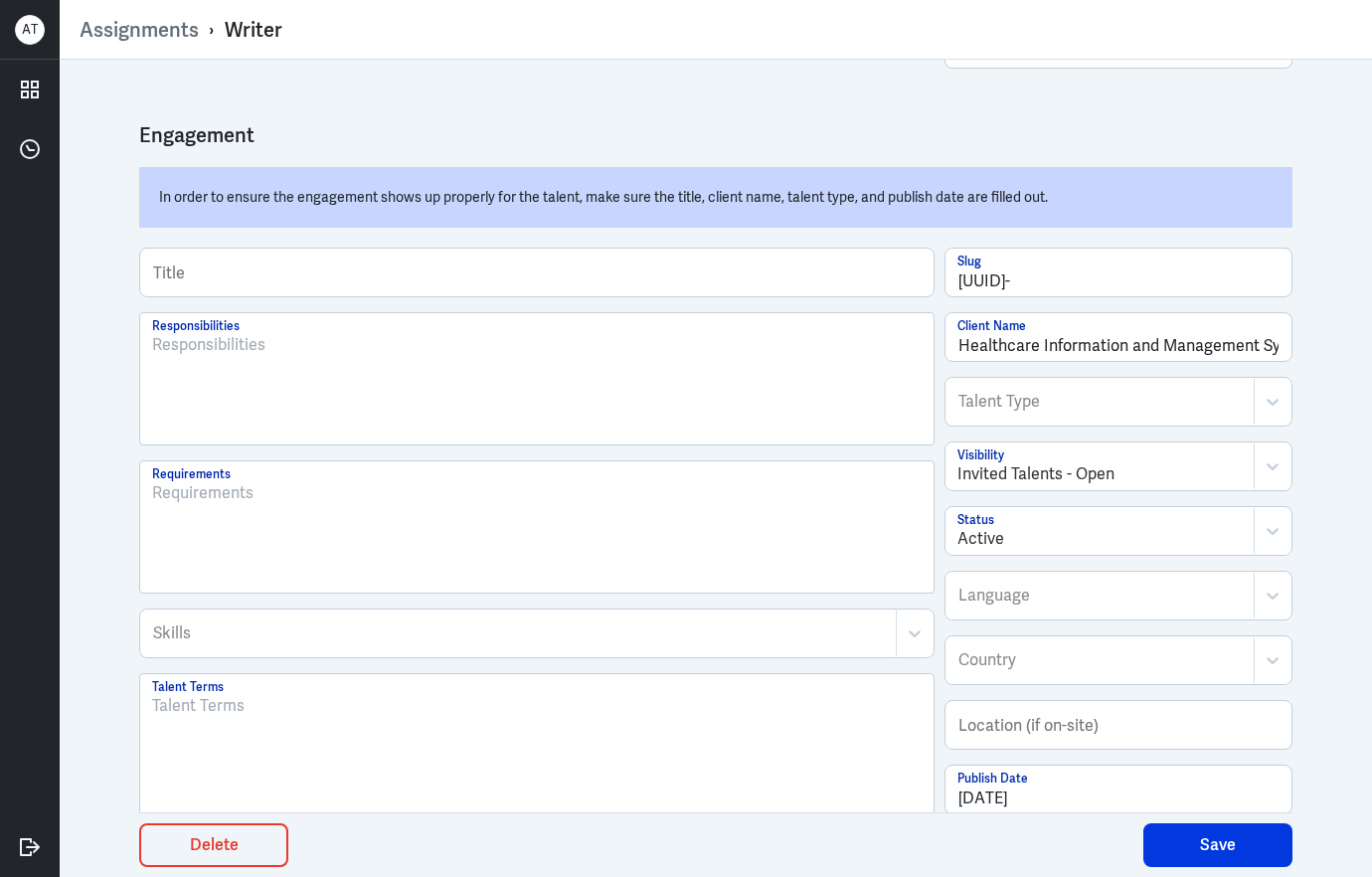 scroll, scrollTop: 0, scrollLeft: 0, axis: both 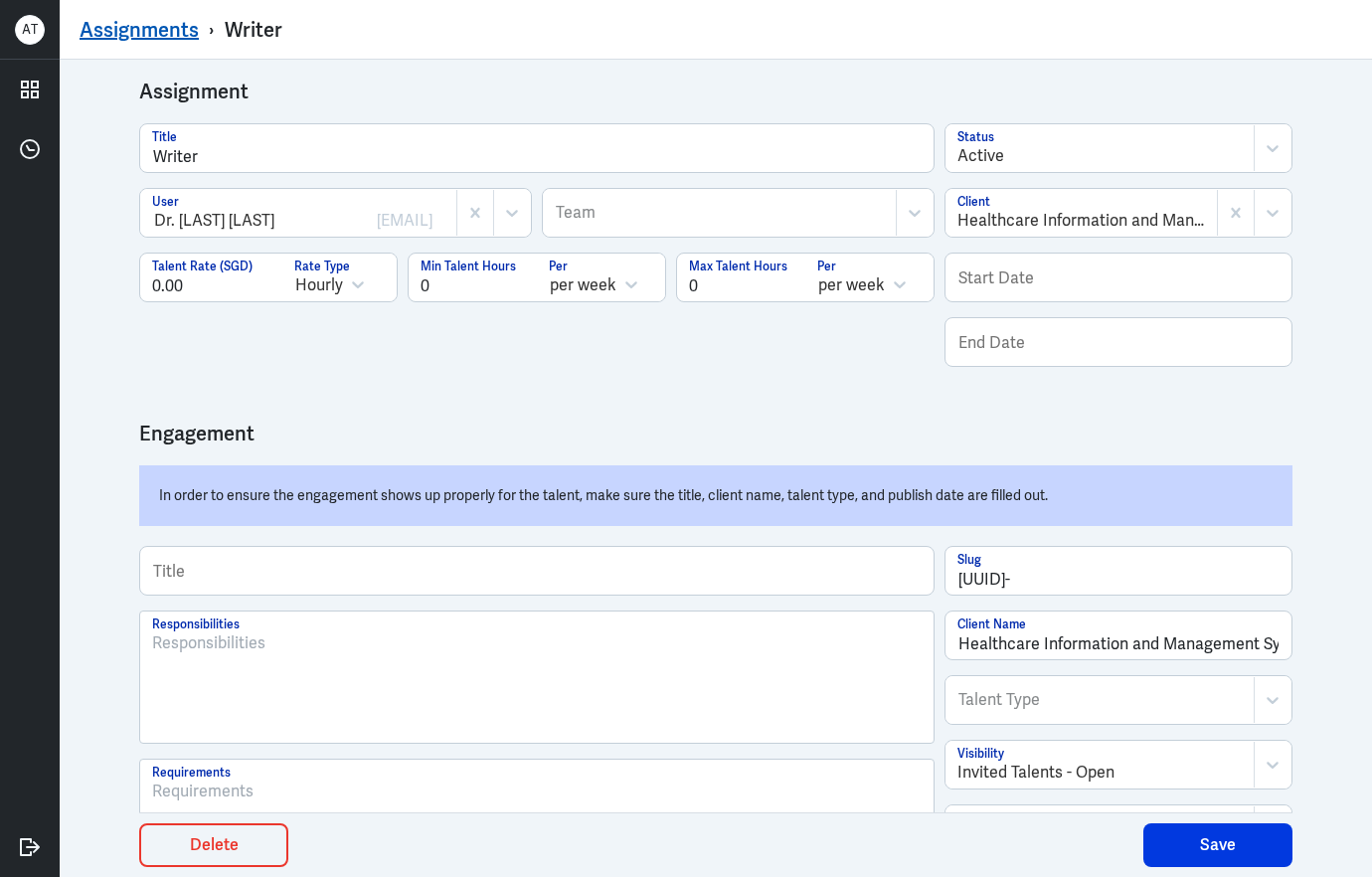 click on "Assignments" at bounding box center (139, 30) 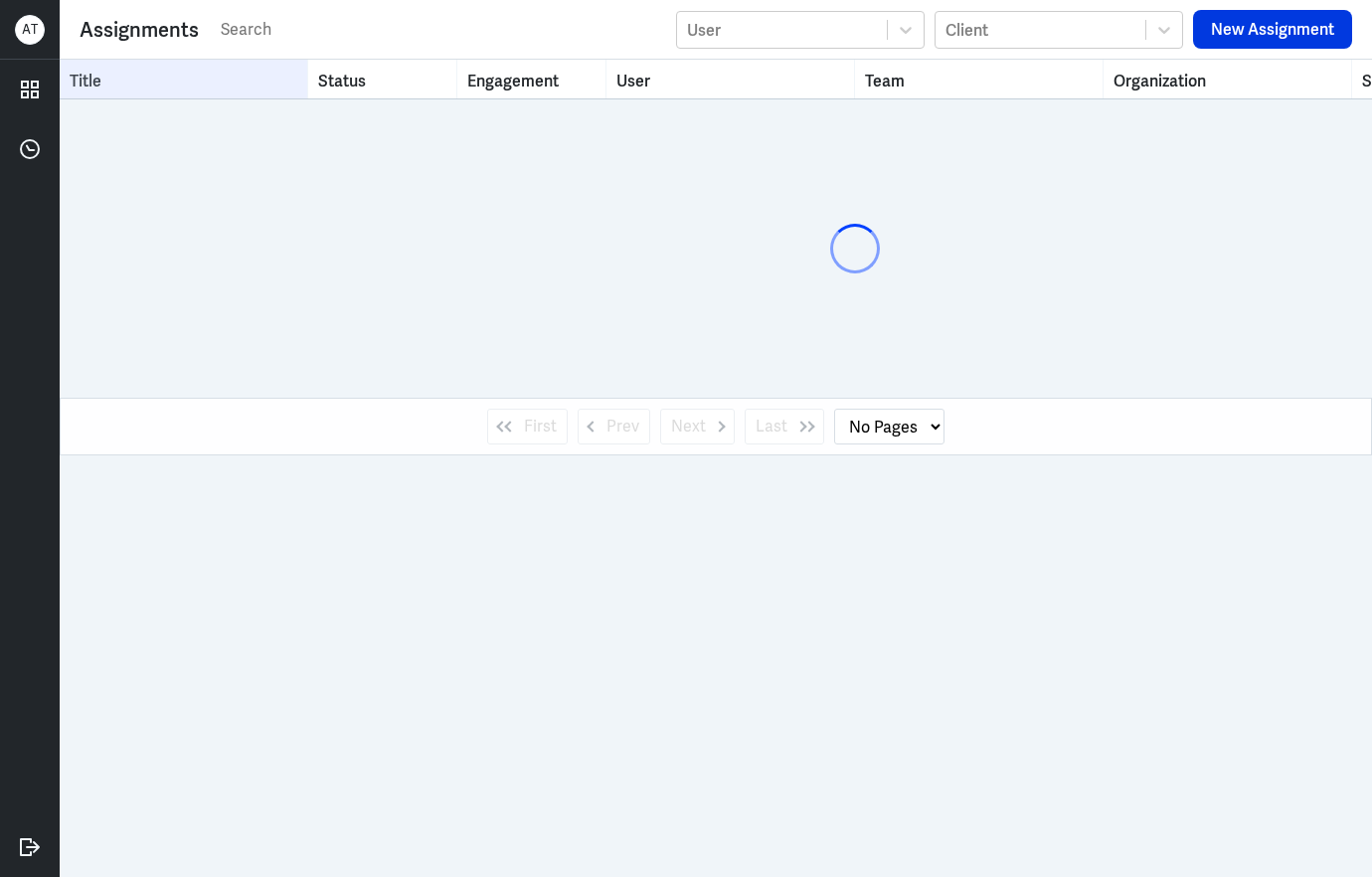 select on "1" 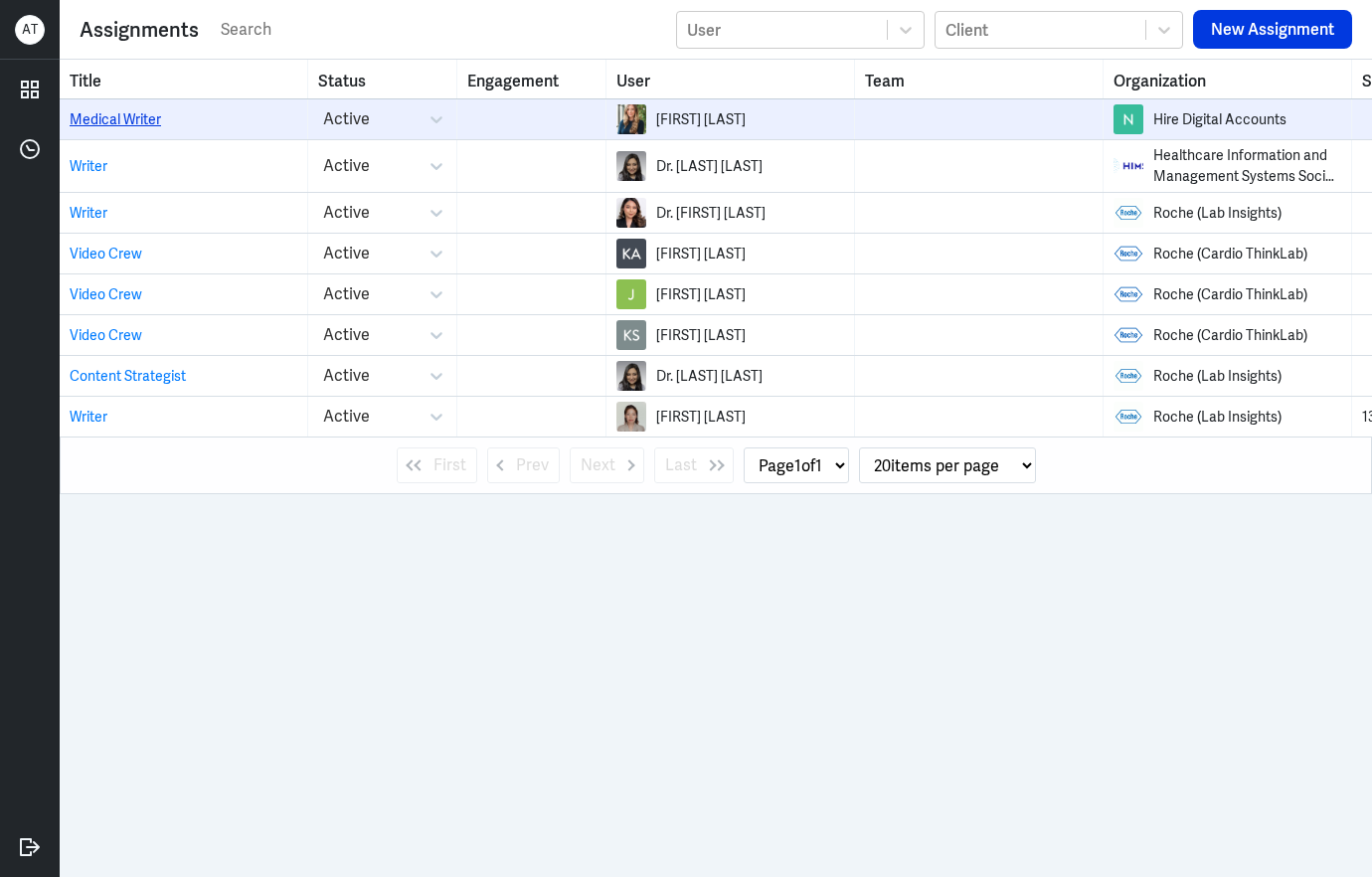 click on "Medical Writer" at bounding box center [115, 119] 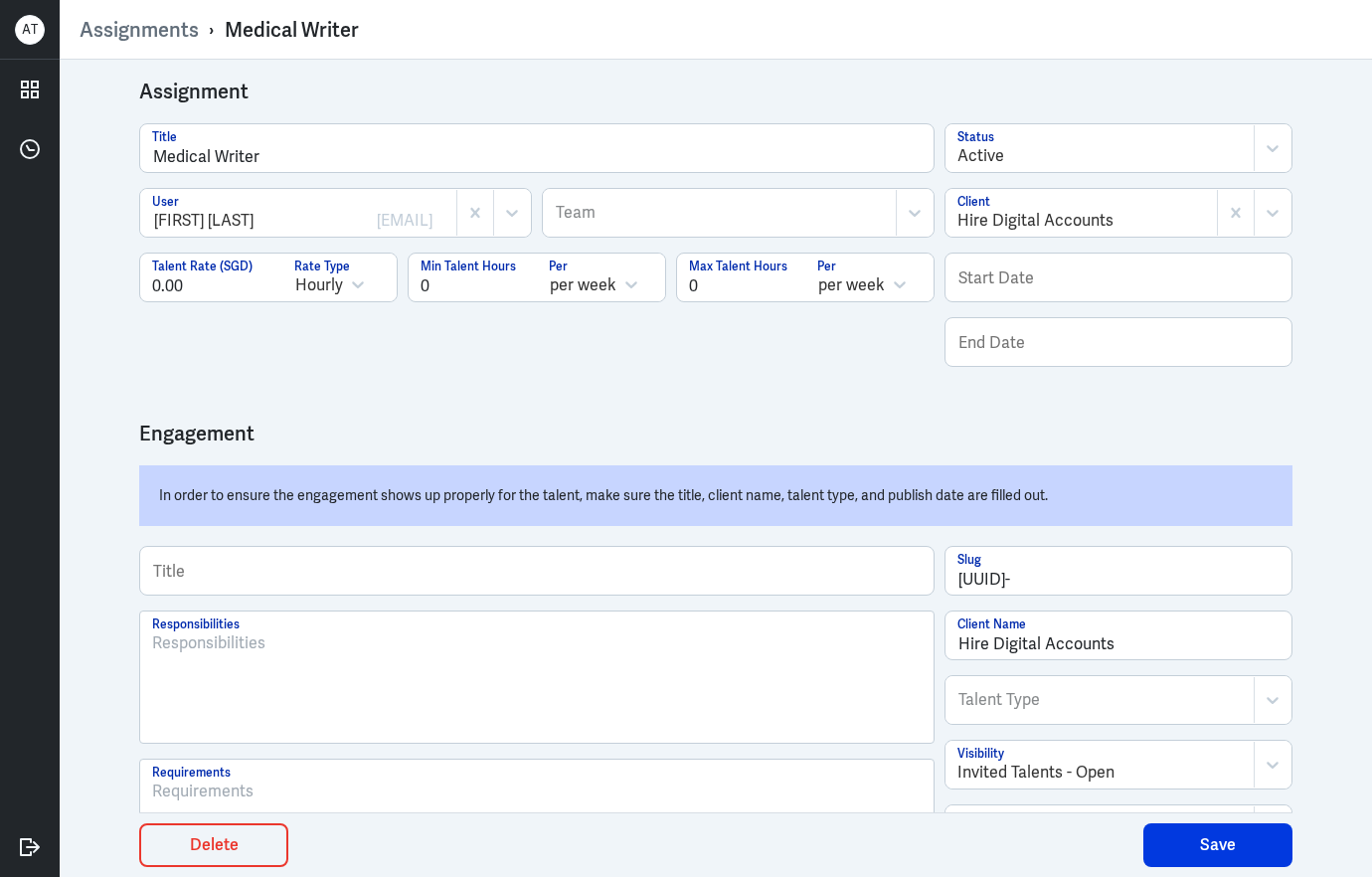 click at bounding box center [1082, 221] 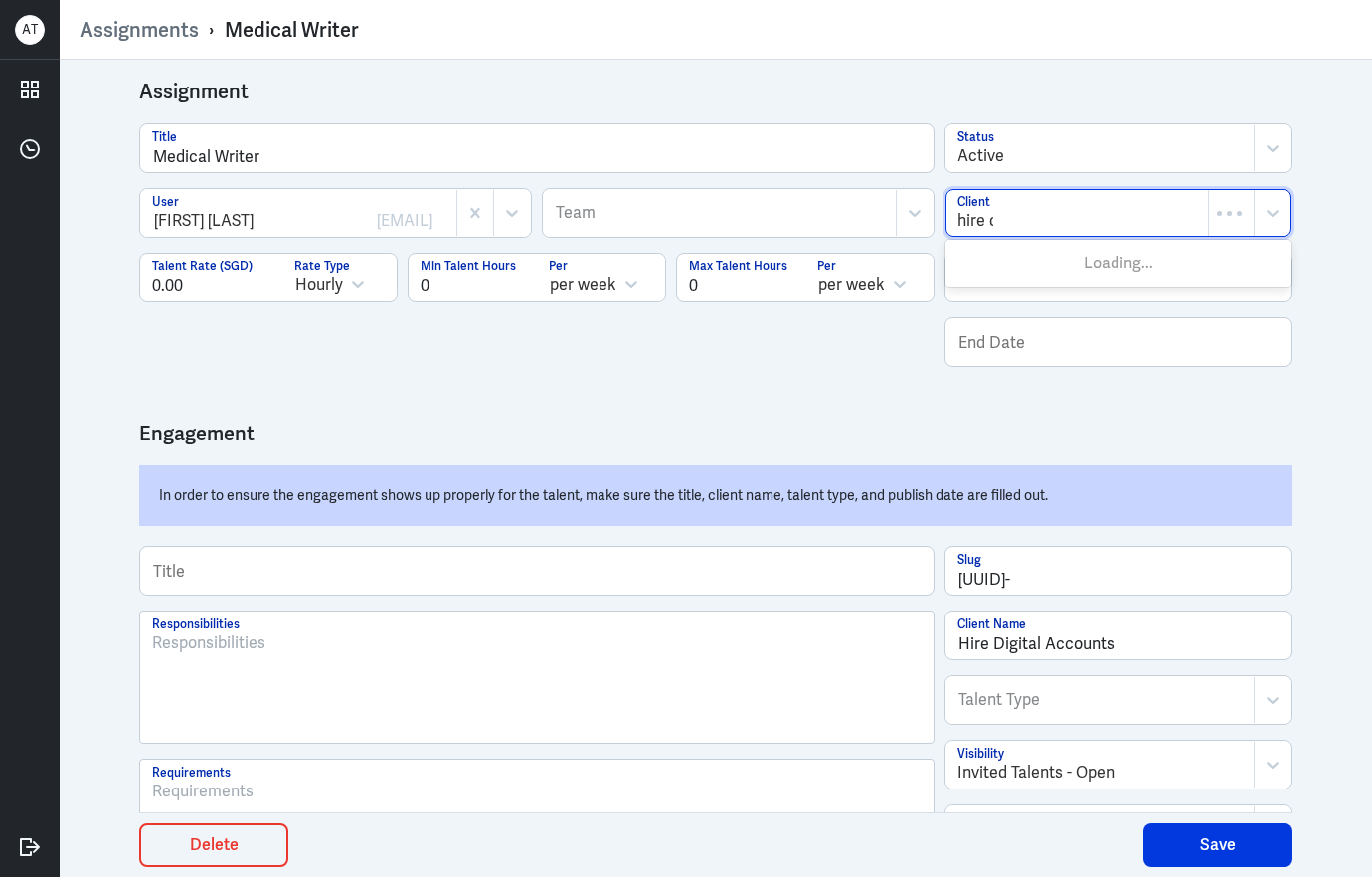 type on "hire di" 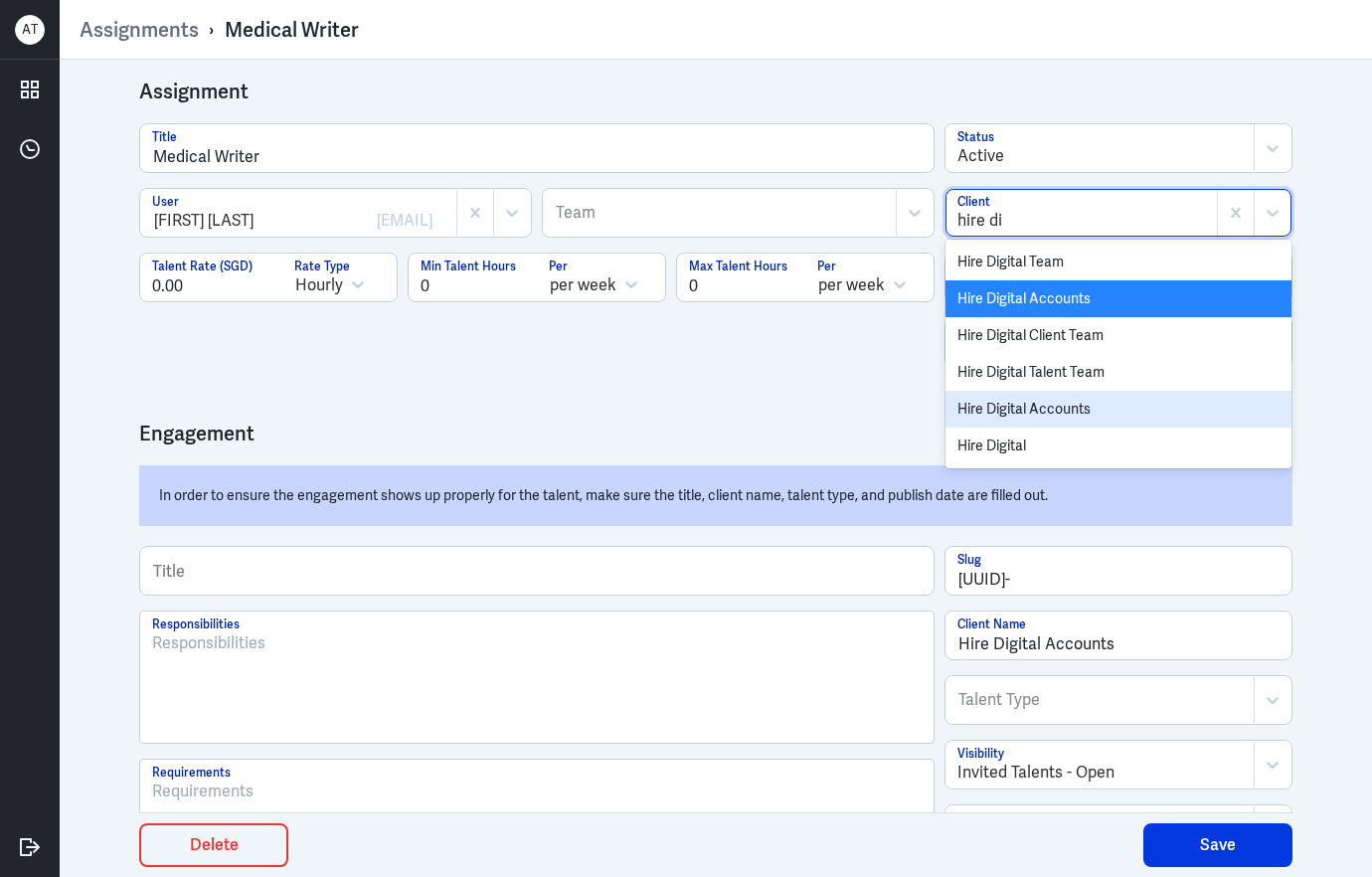 click on "Hire Digital Accounts" at bounding box center [1118, 409] 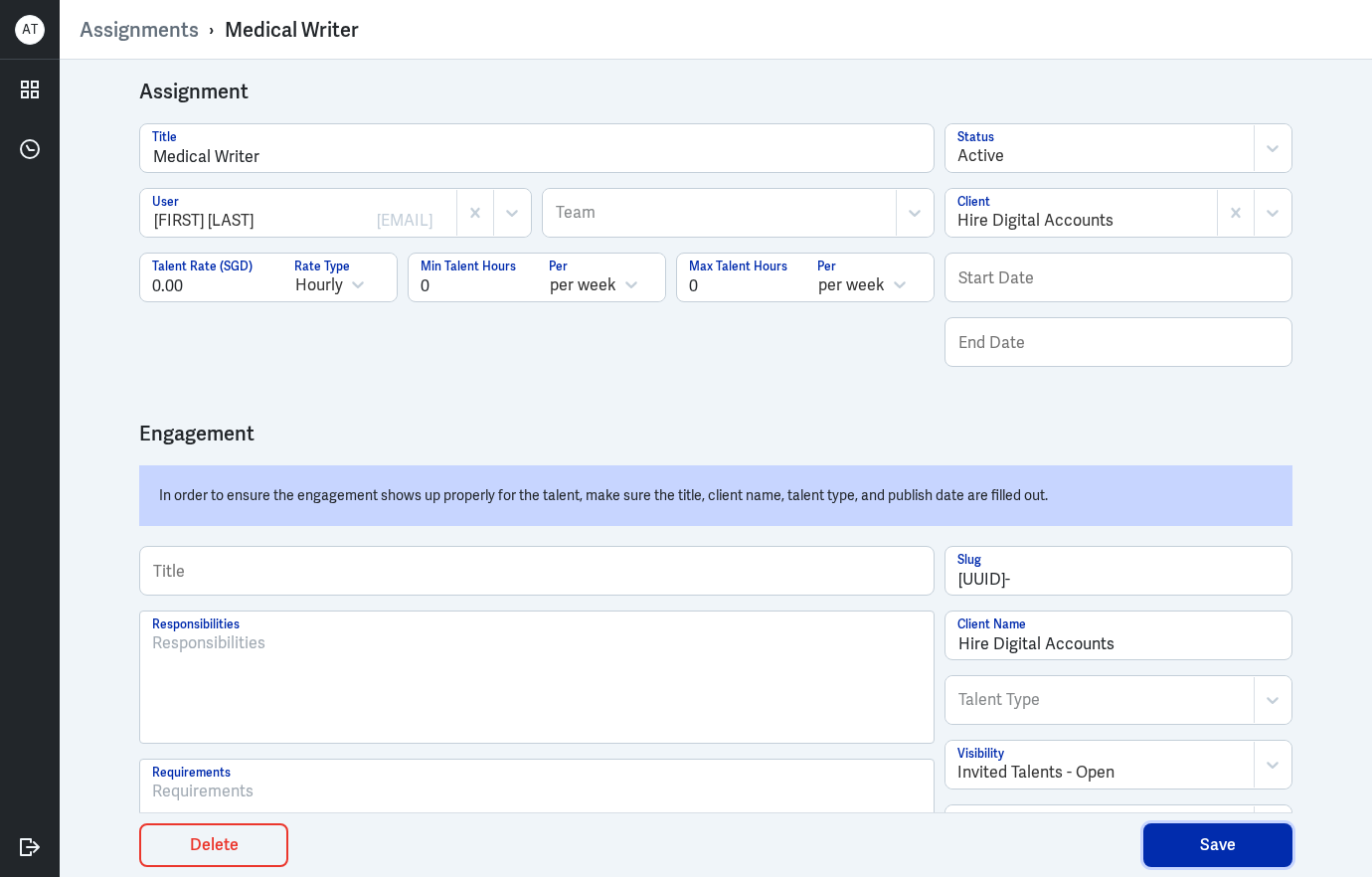 click on "Save" at bounding box center [1218, 845] 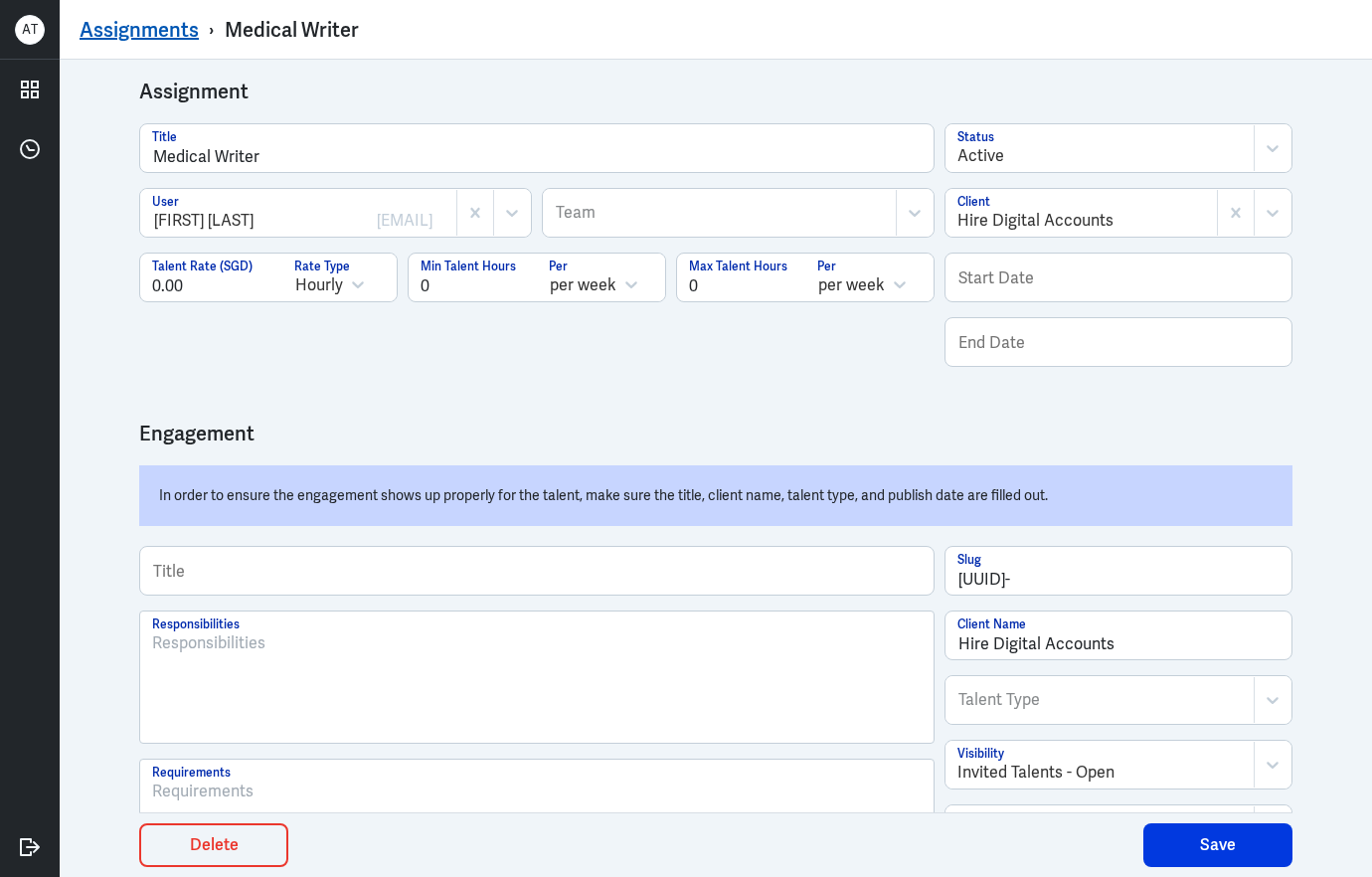 click on "Assignments" at bounding box center (139, 30) 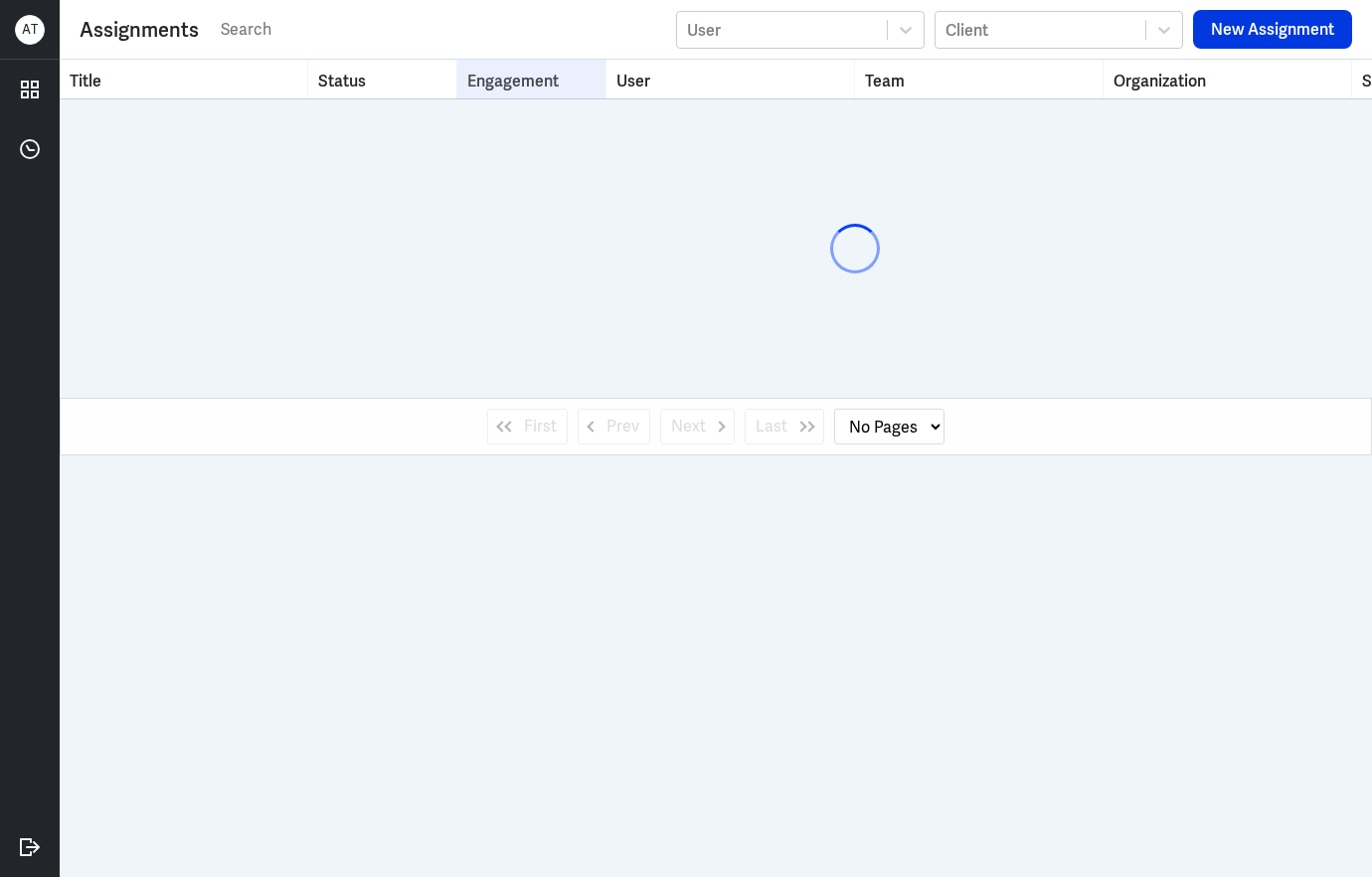 select on "1" 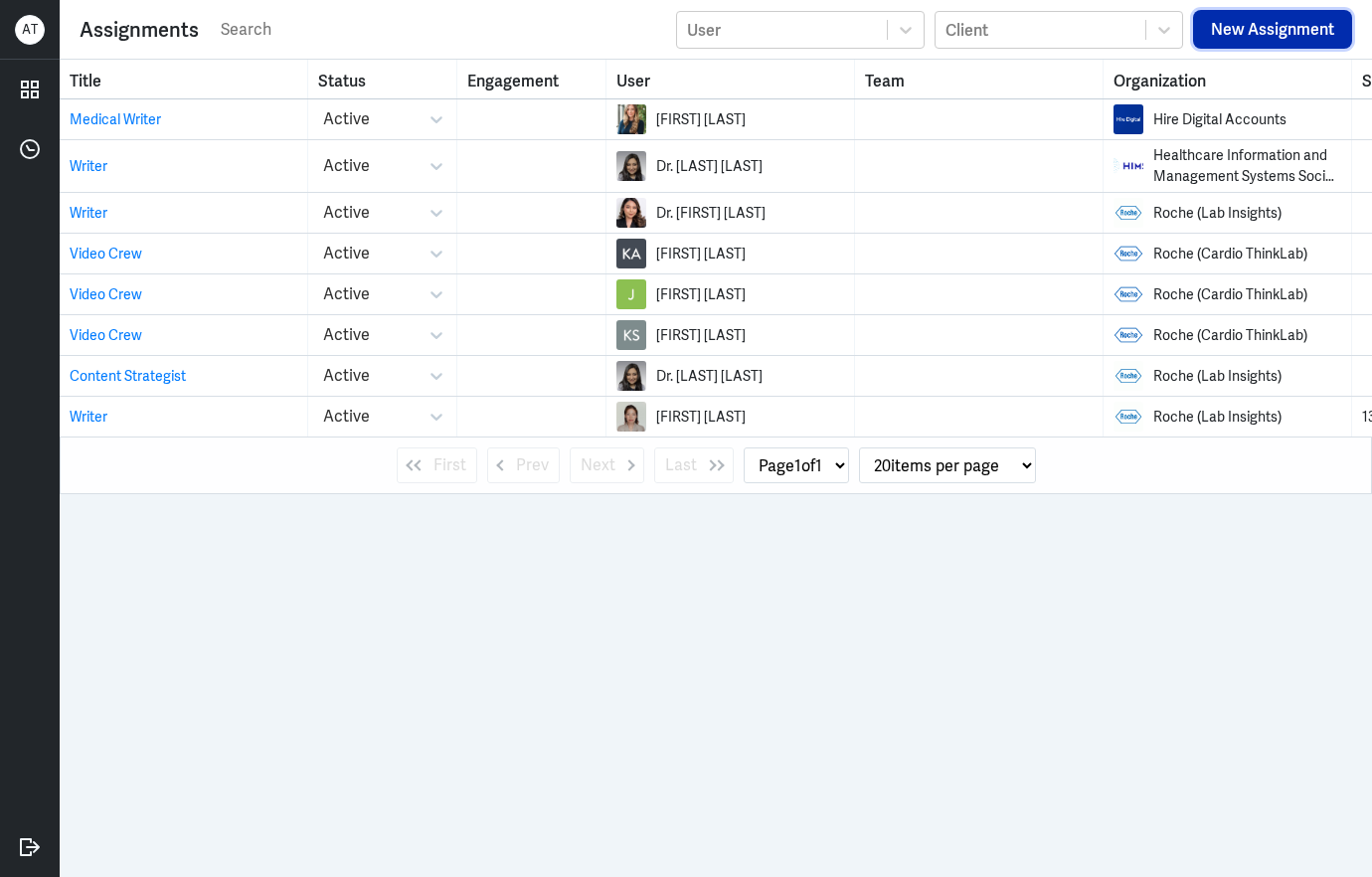 click on "New Assignment" at bounding box center (1273, 29) 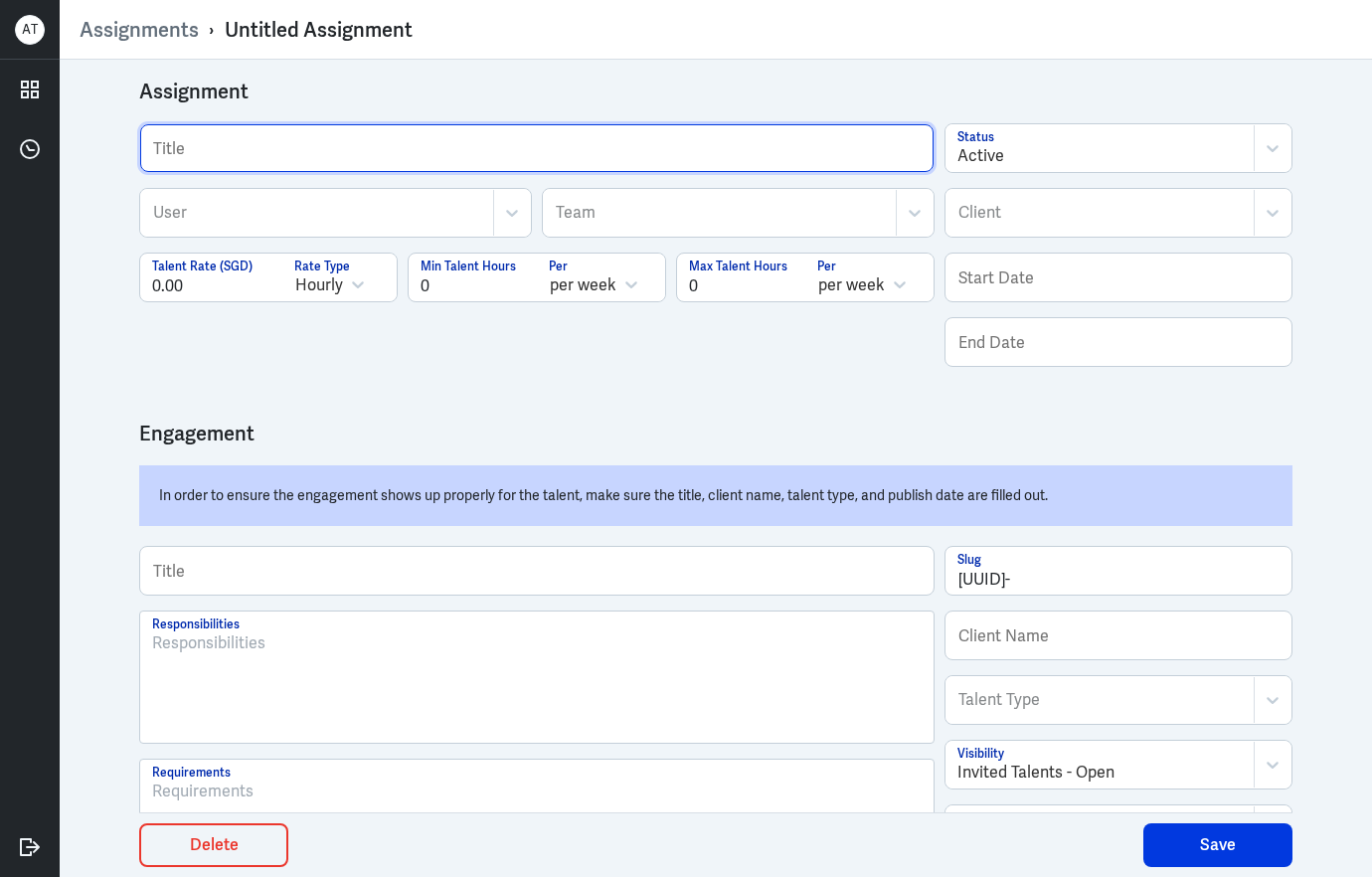 click at bounding box center [537, 148] 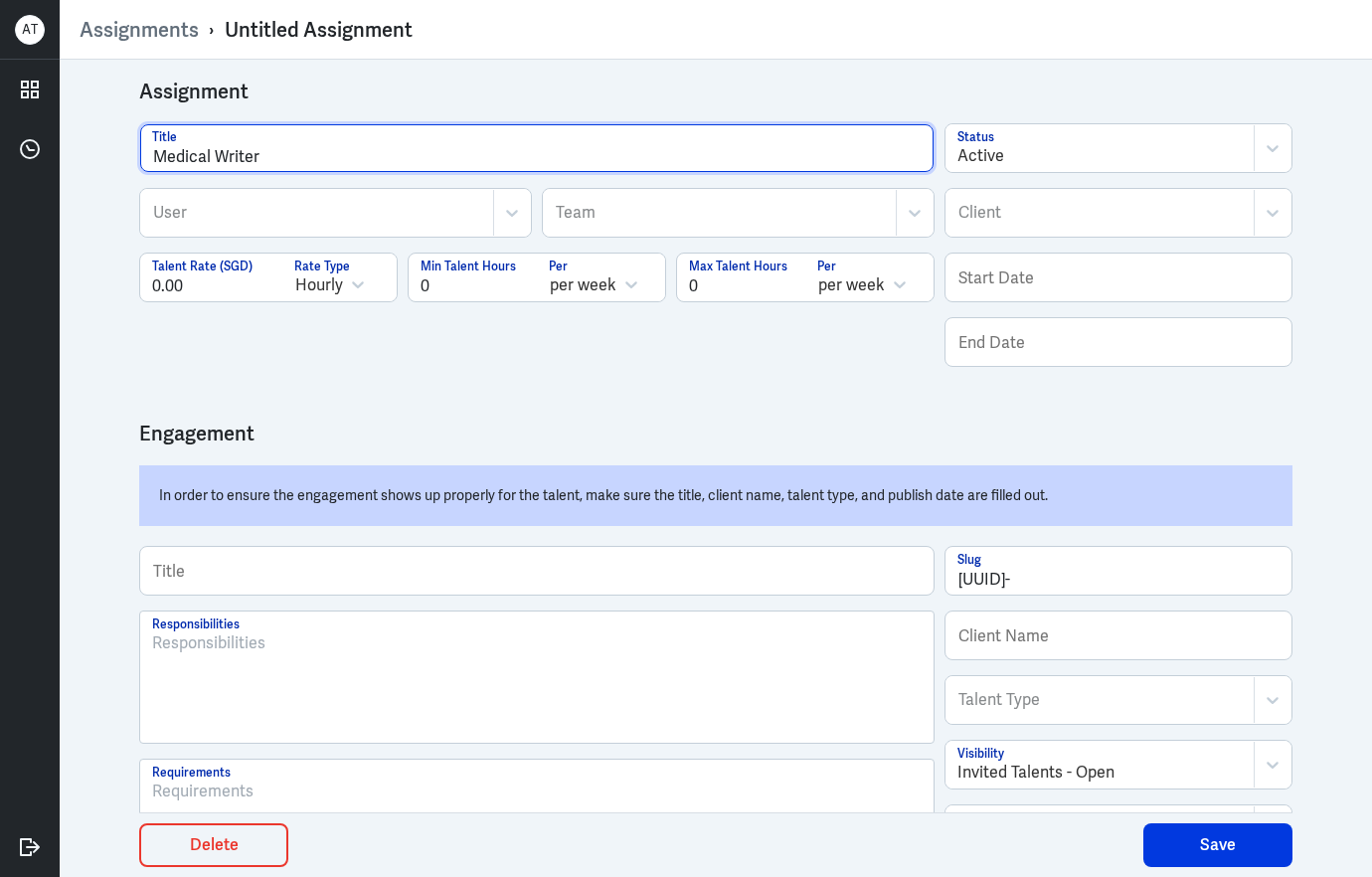 type on "Medical Writer" 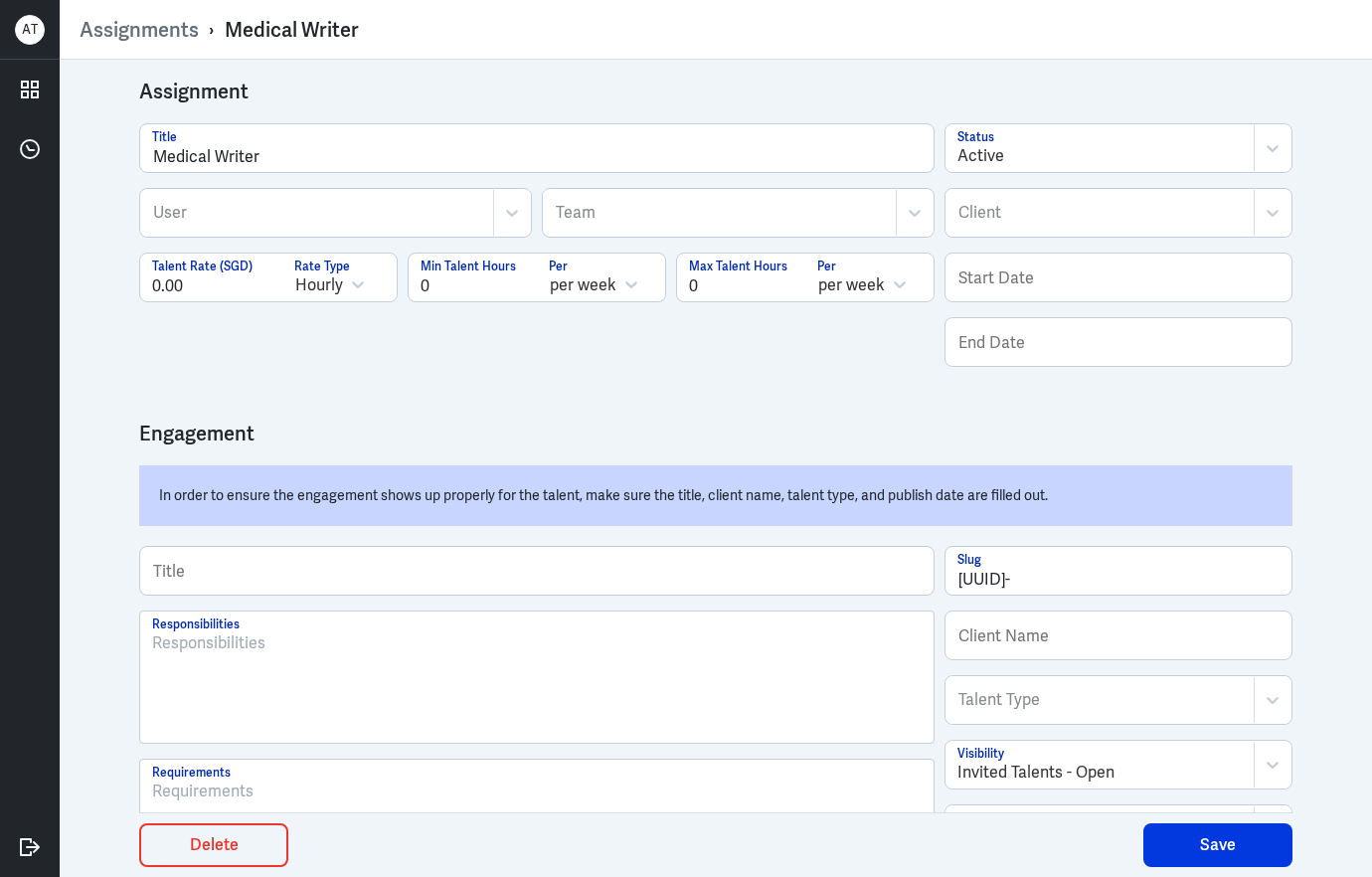 click at bounding box center [317, 213] 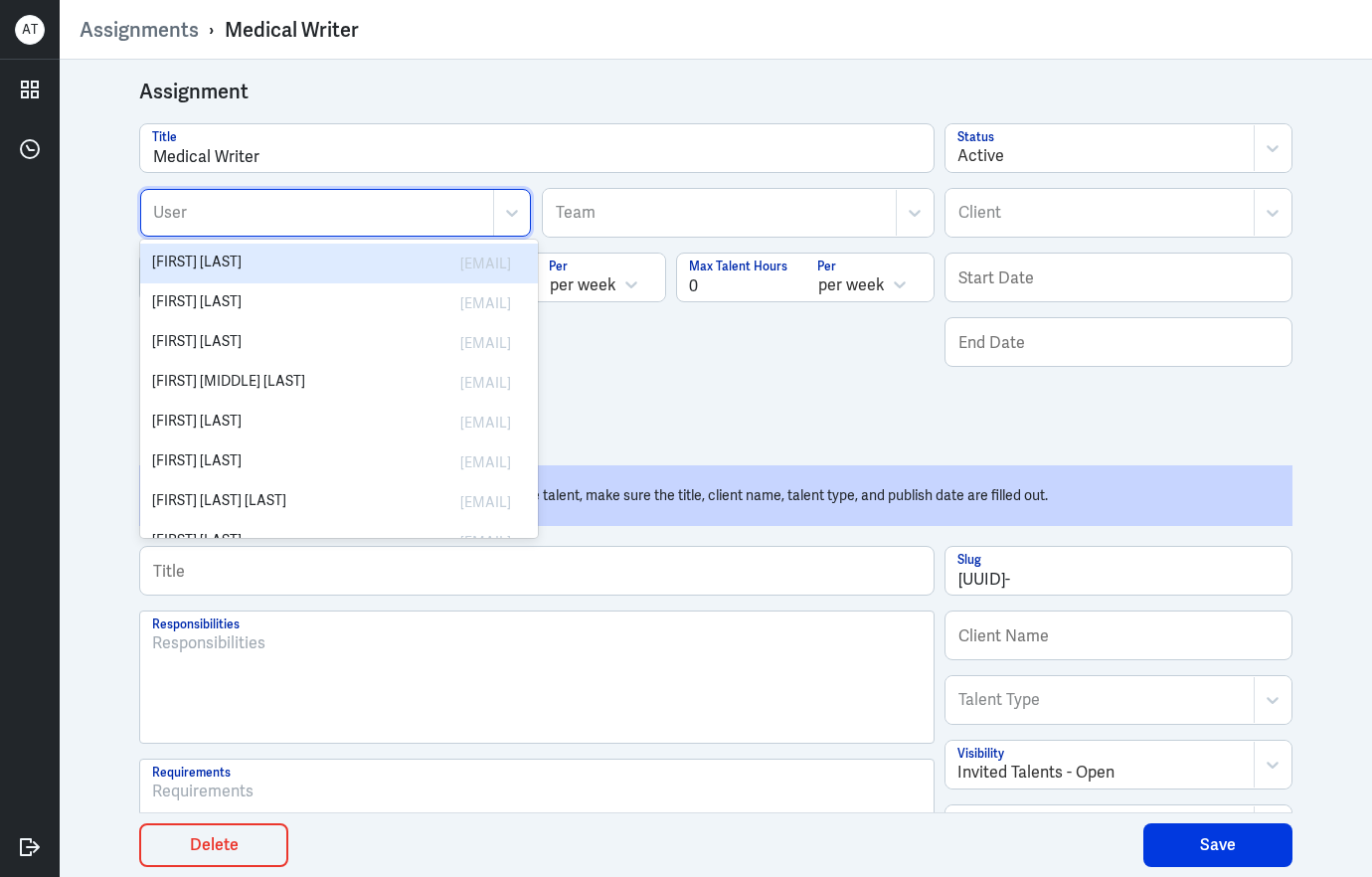 paste on "Despoina" 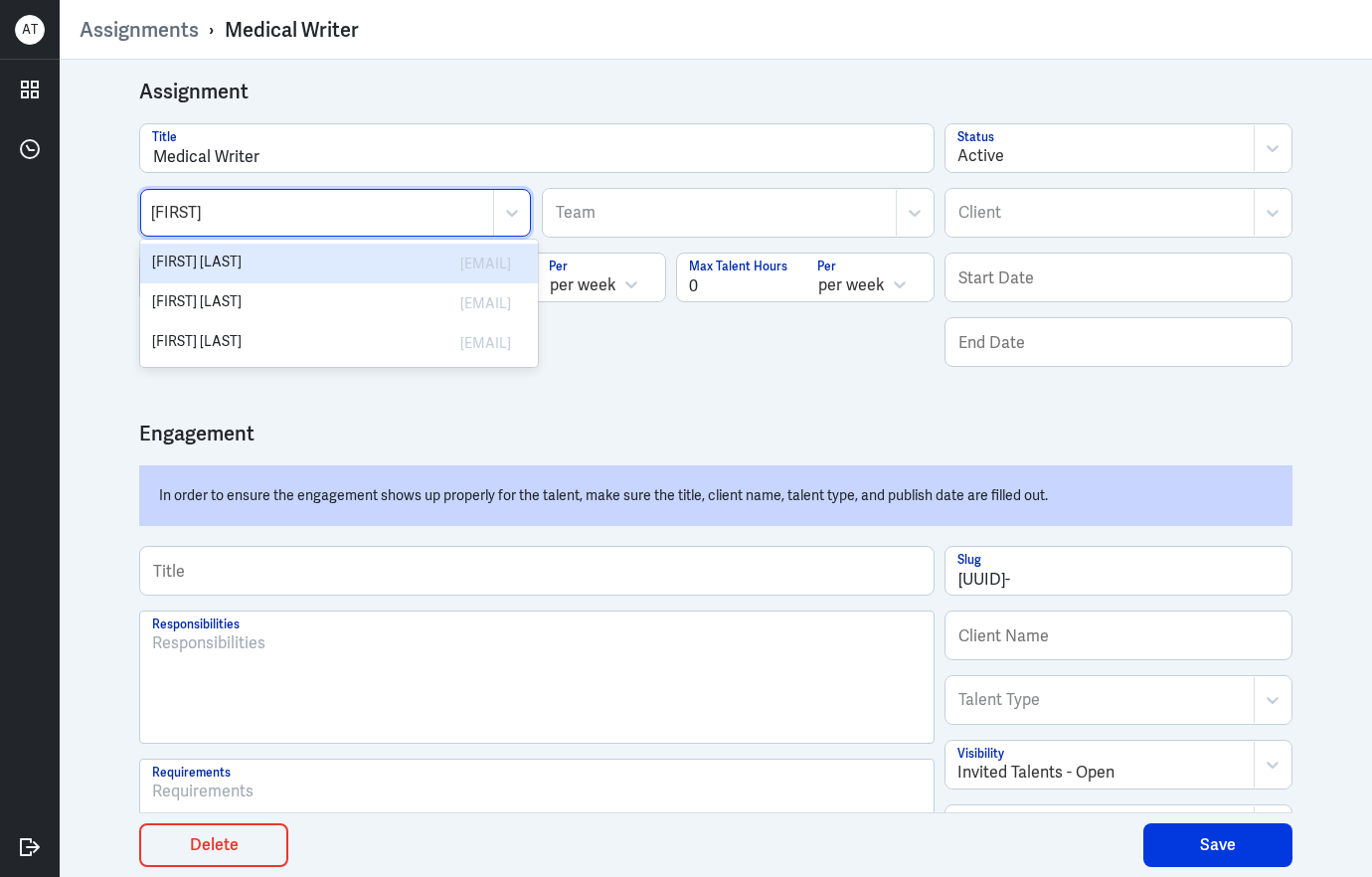 type on "Despoina" 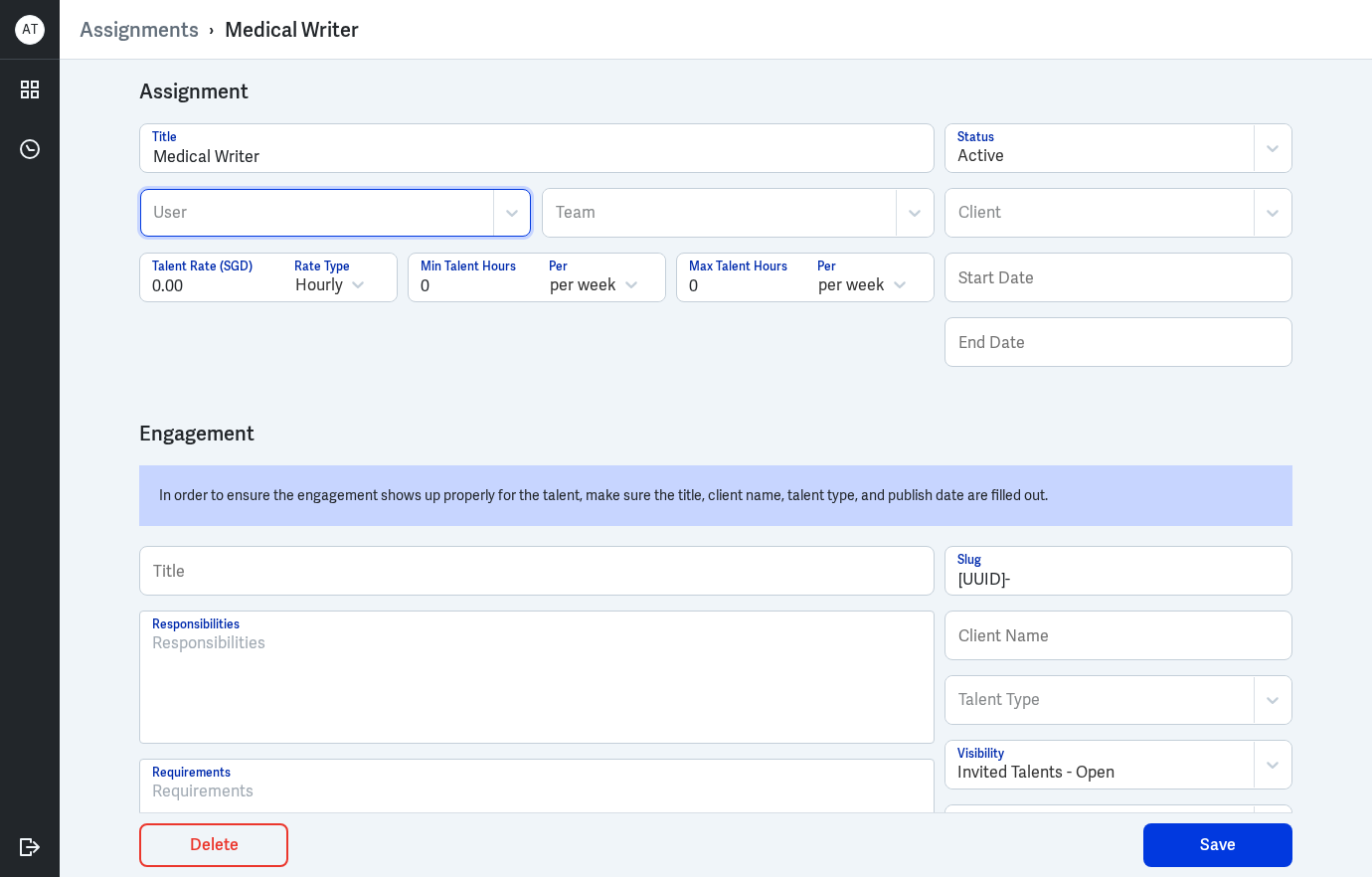 paste on "Despoina" 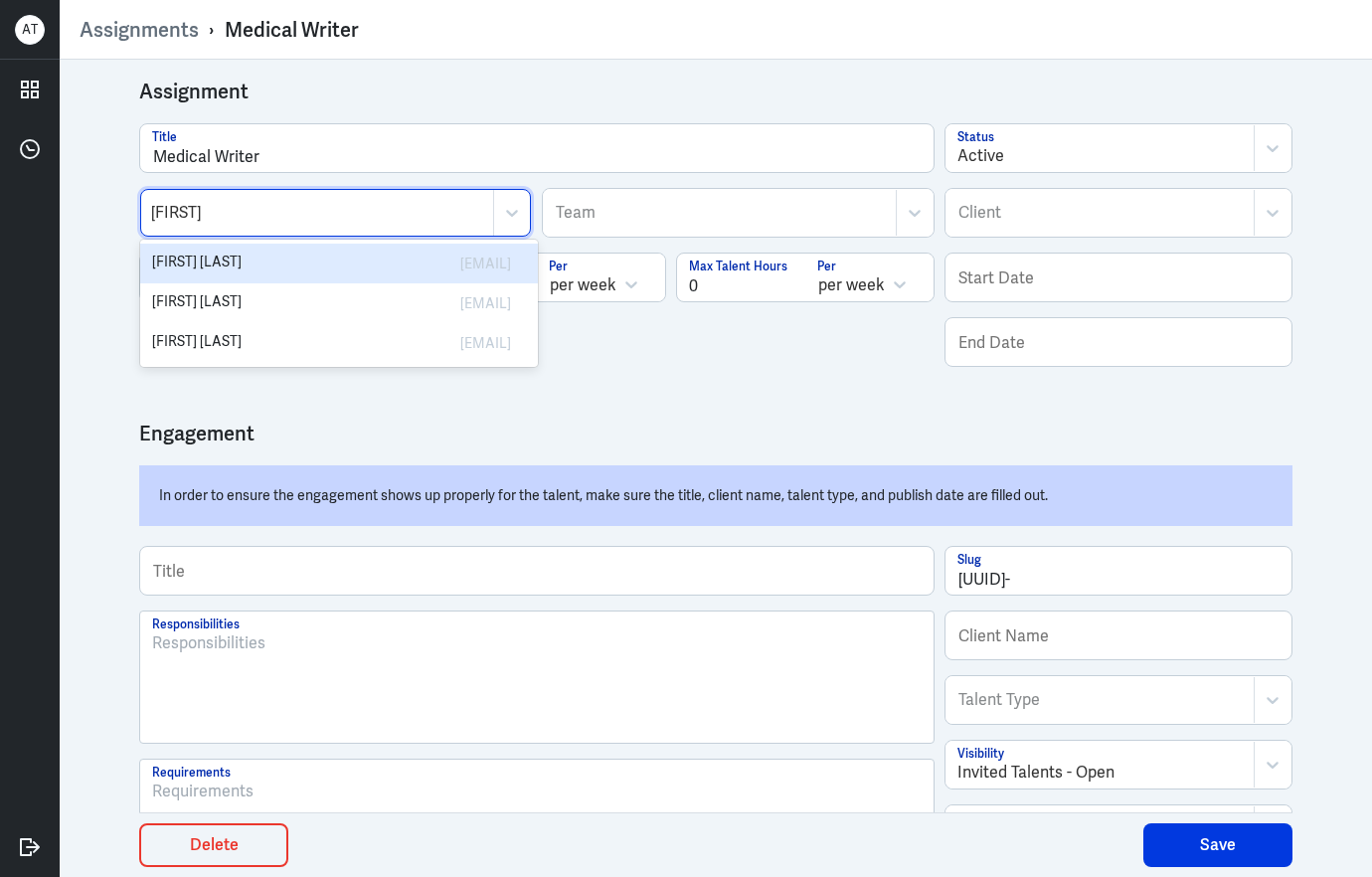 click on "Despoina Xirogianni deppie26@yahoo.gr" at bounding box center (339, 263) 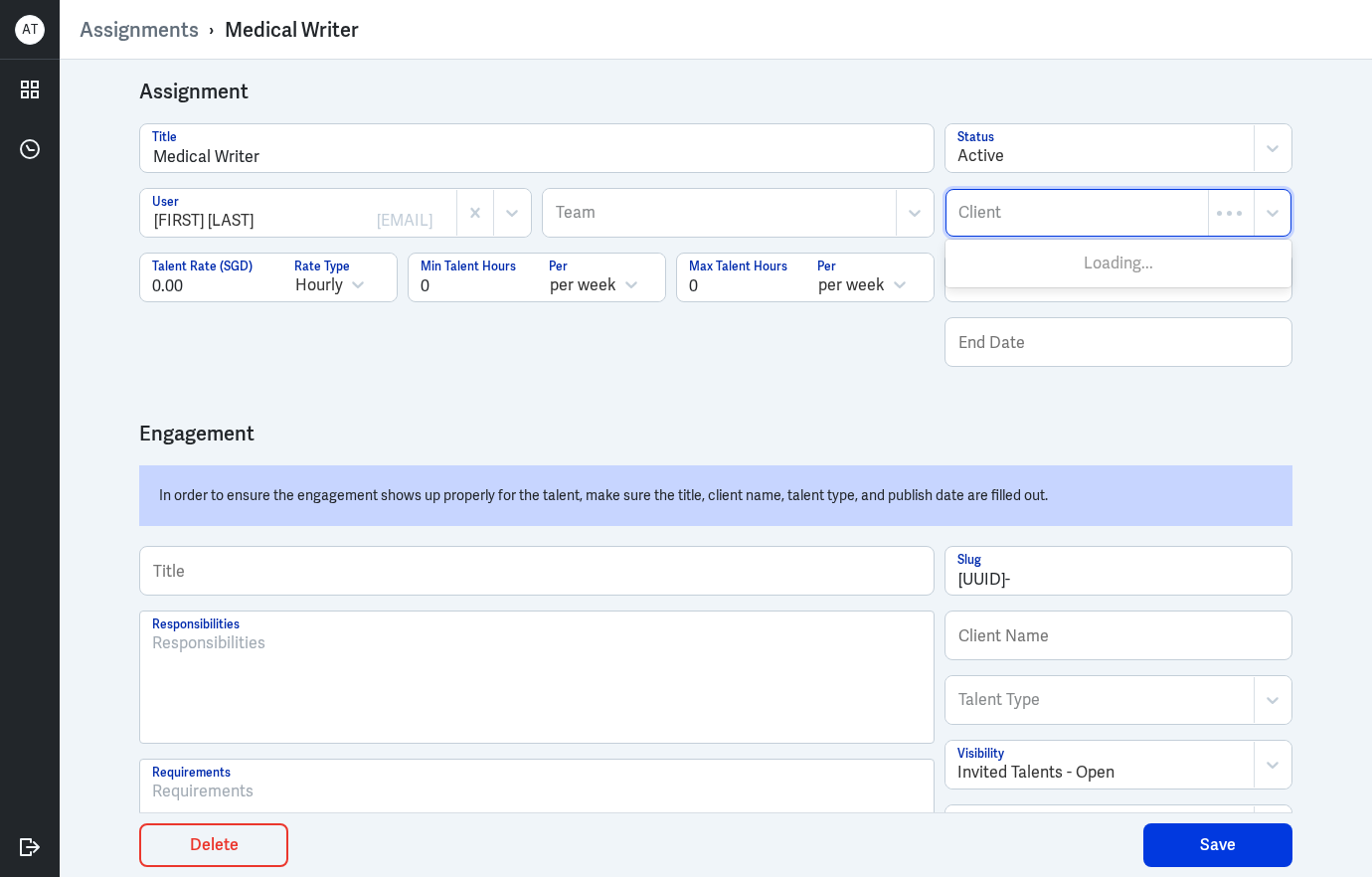 click at bounding box center (1077, 213) 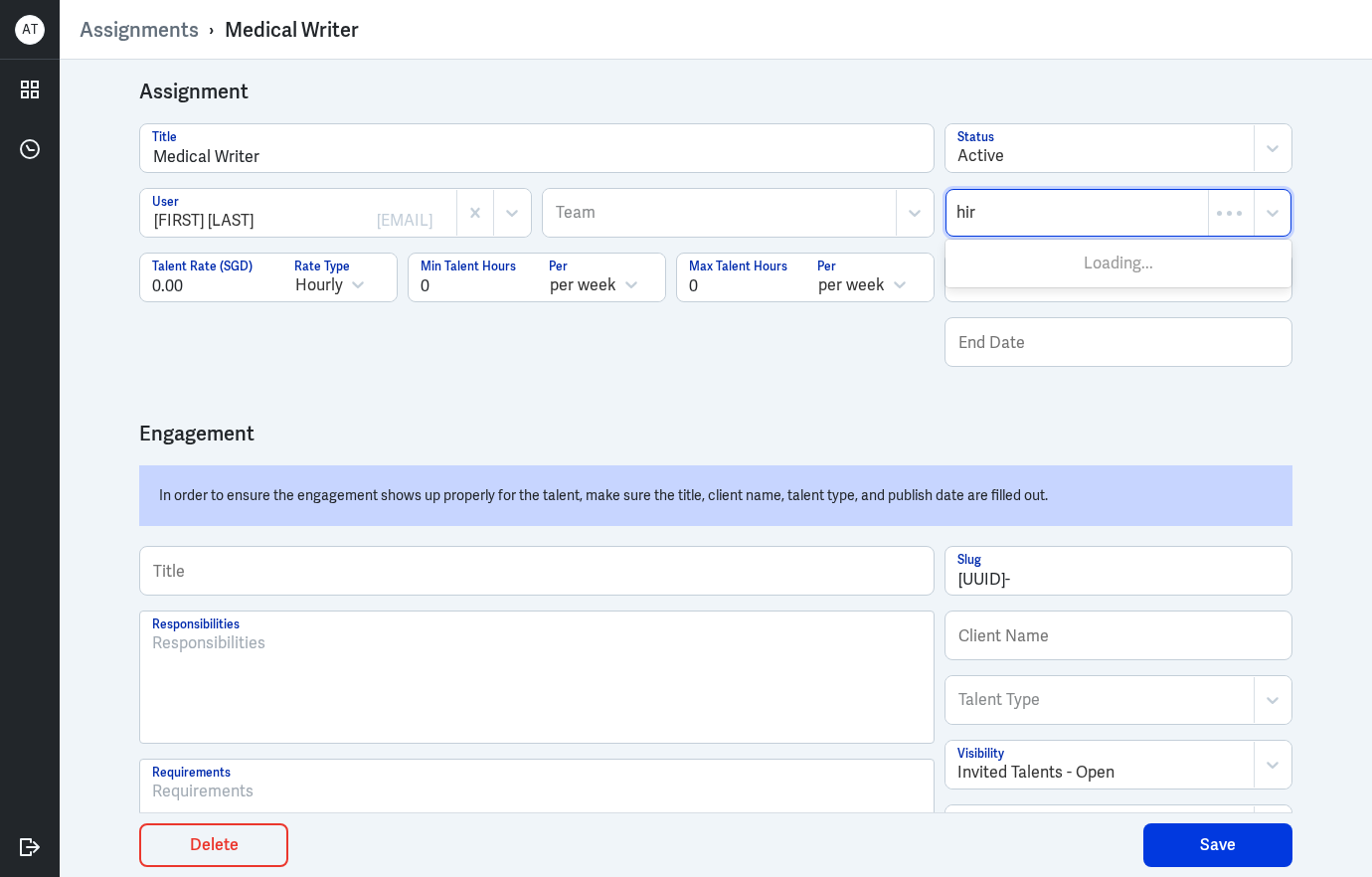 type on "hire" 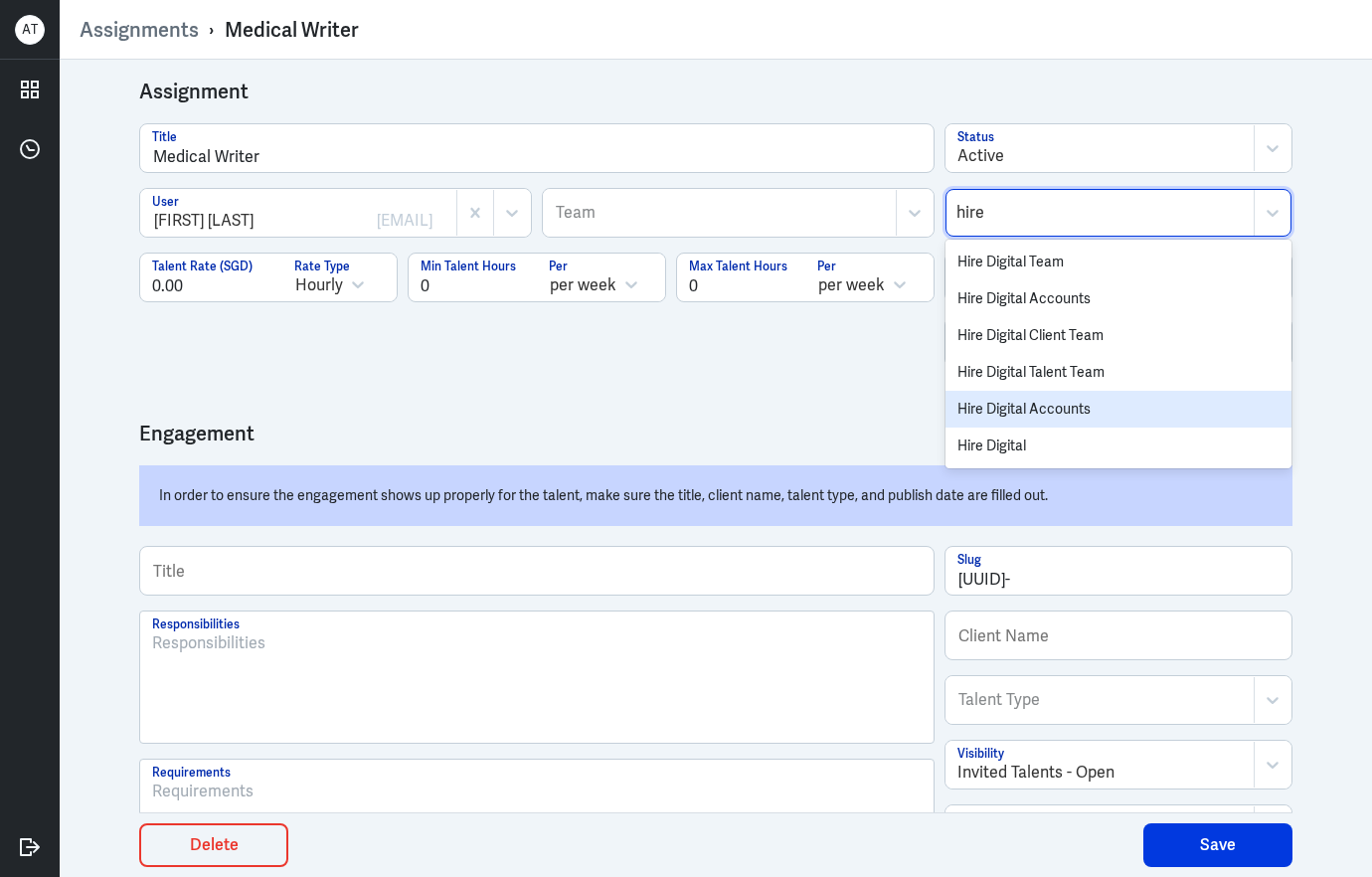 click on "Hire Digital Accounts" at bounding box center [1118, 409] 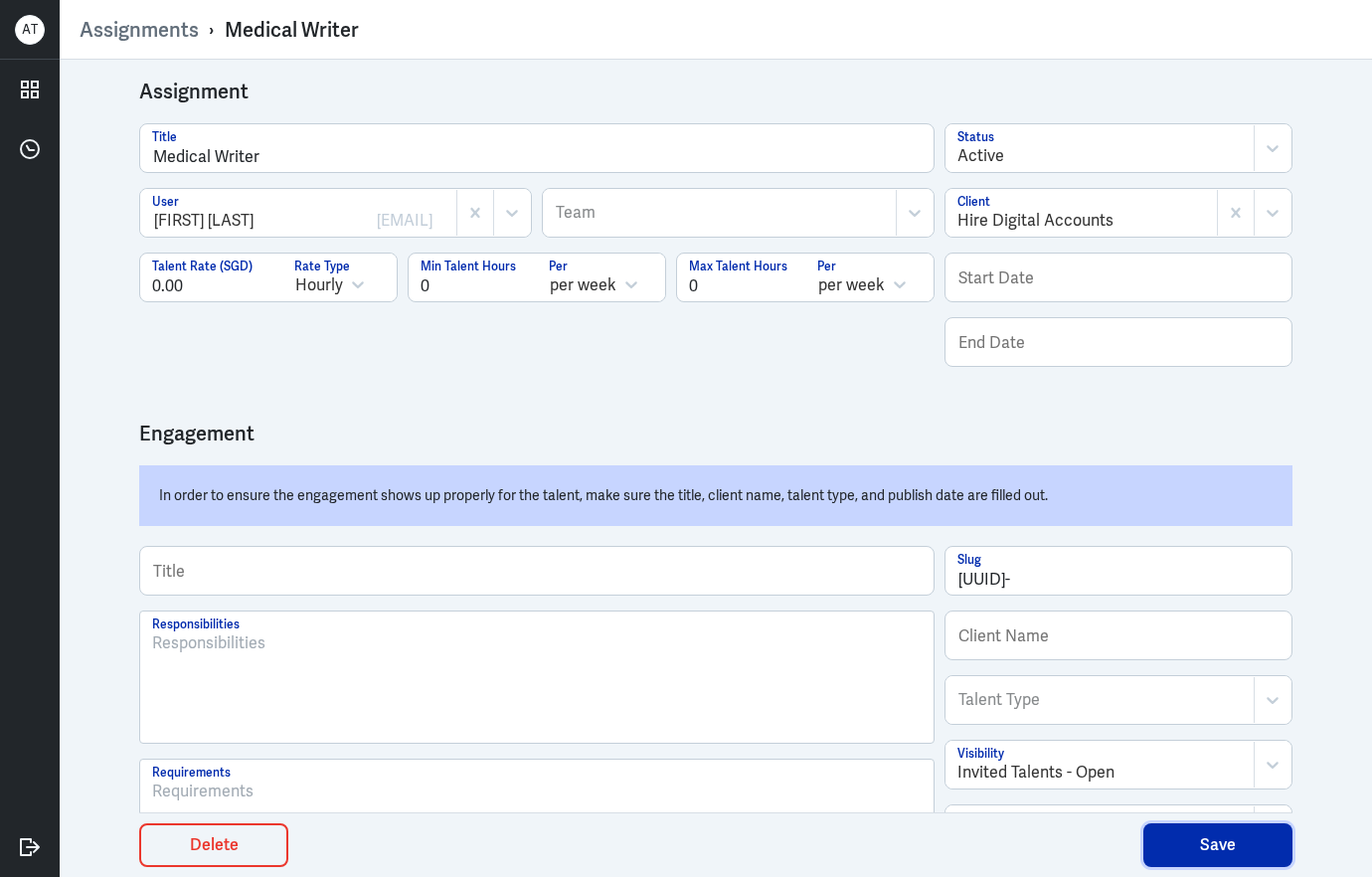 click on "Save" at bounding box center (1218, 845) 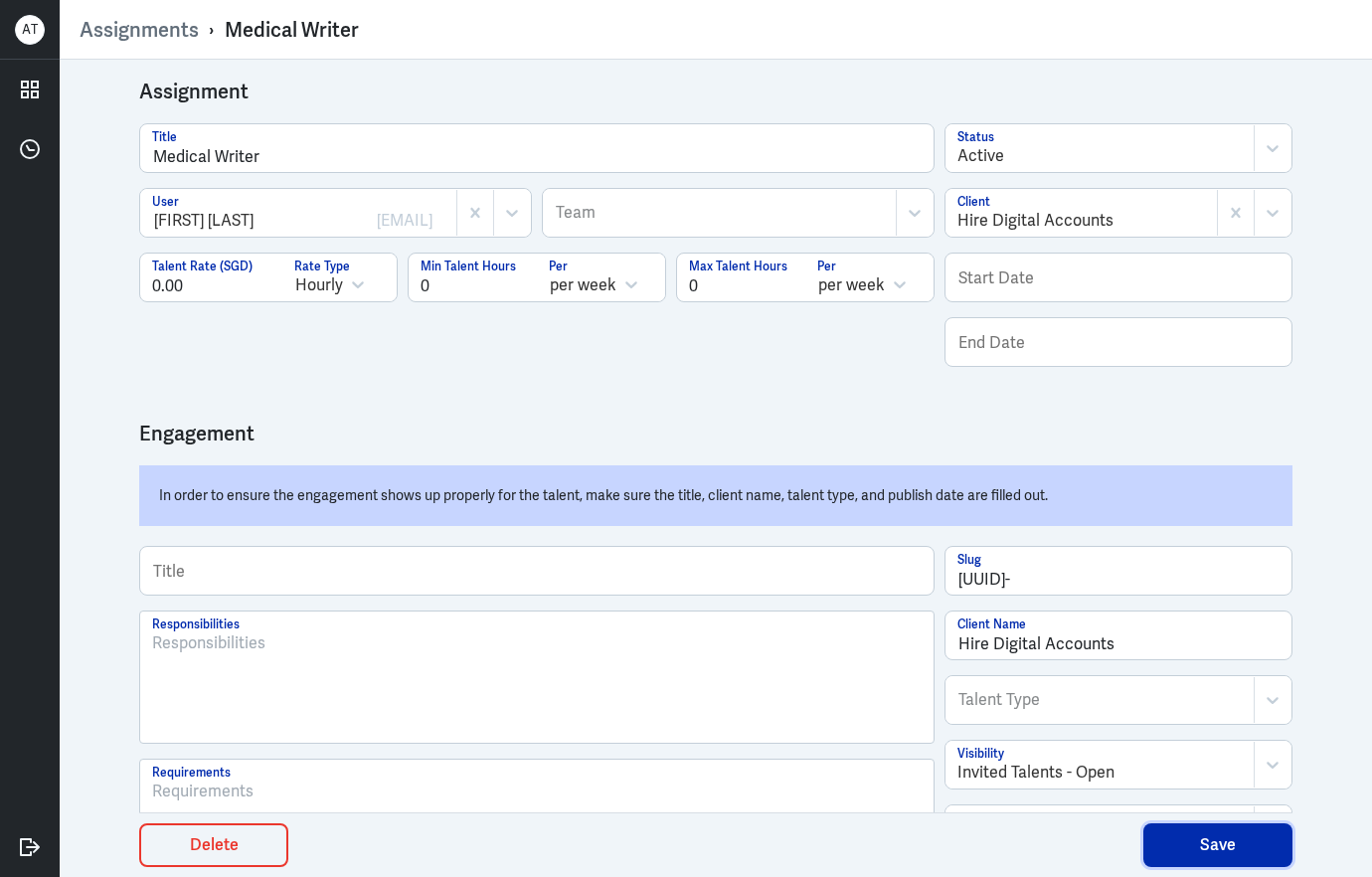 click on "Save" at bounding box center [1218, 845] 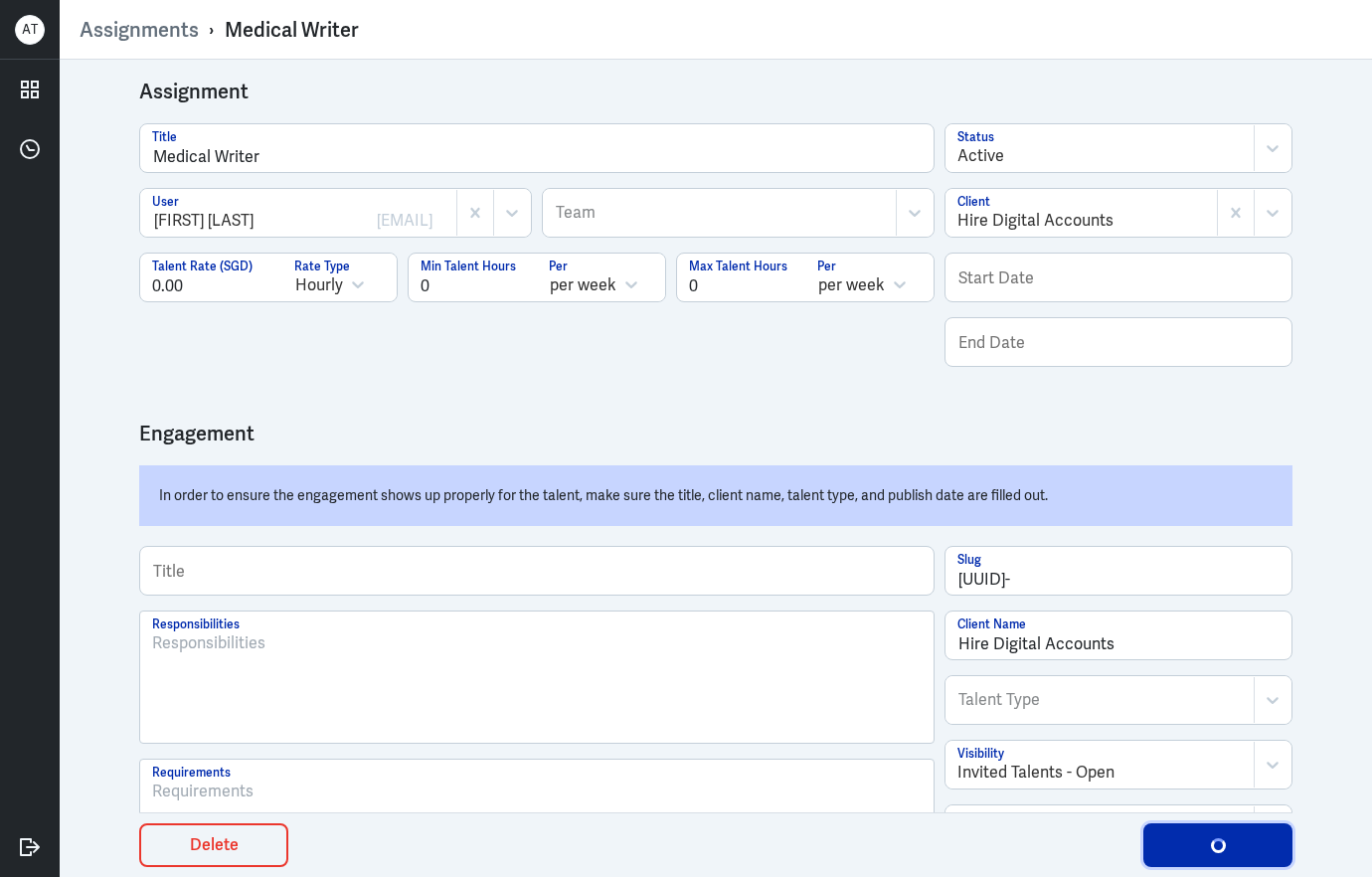 click at bounding box center (1218, 845) 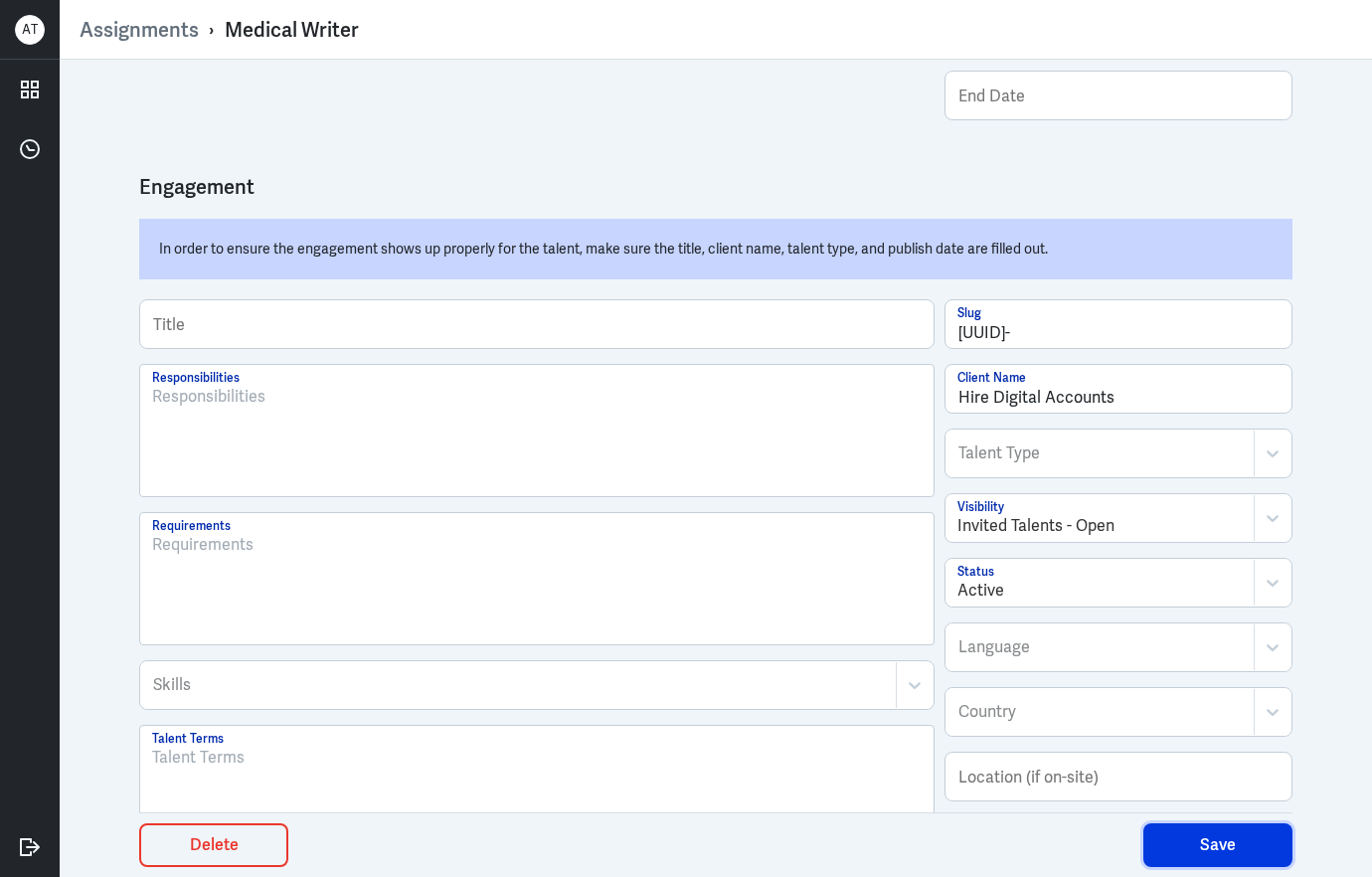 scroll, scrollTop: 444, scrollLeft: 0, axis: vertical 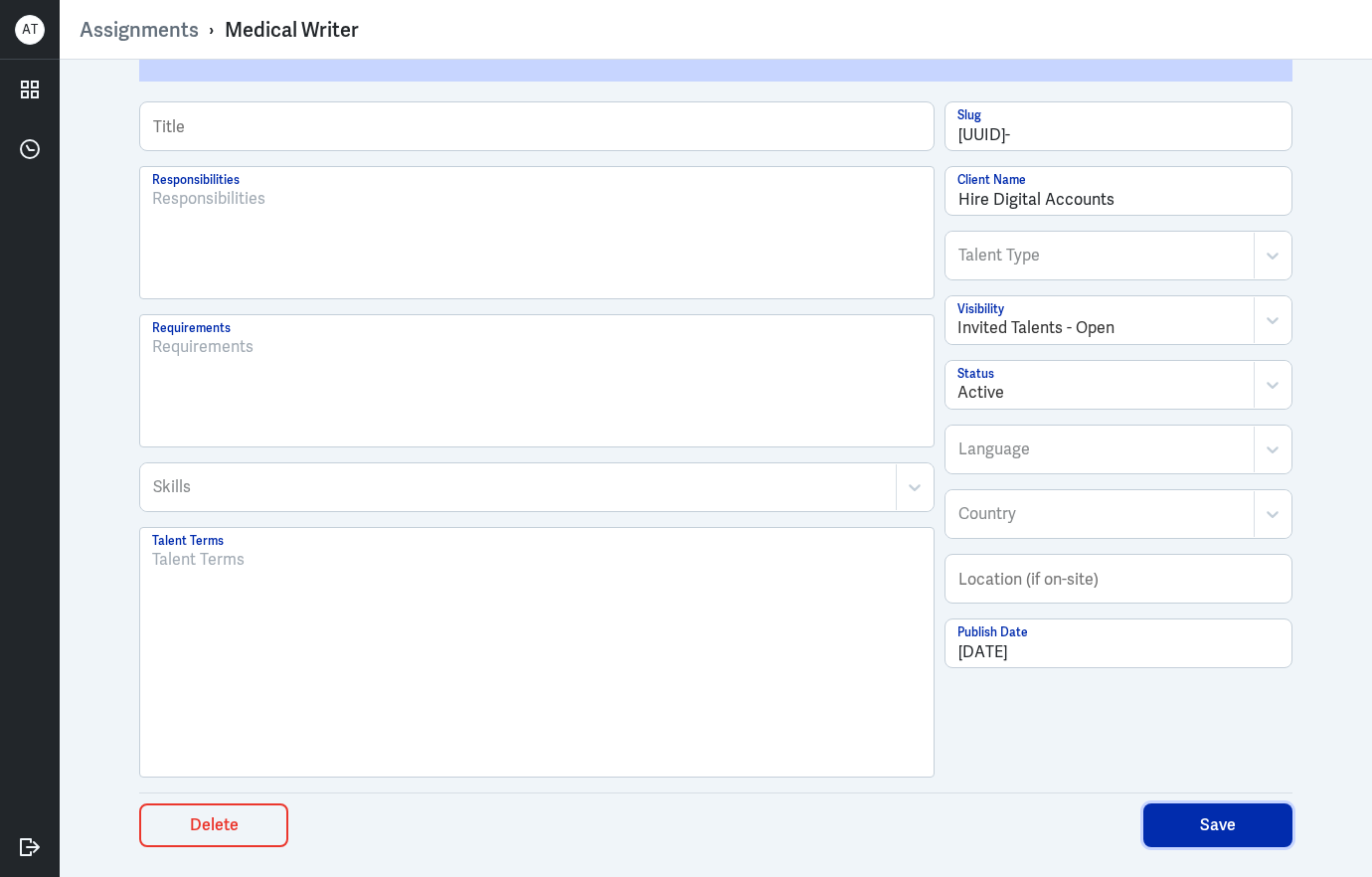 click on "Save" at bounding box center (1218, 825) 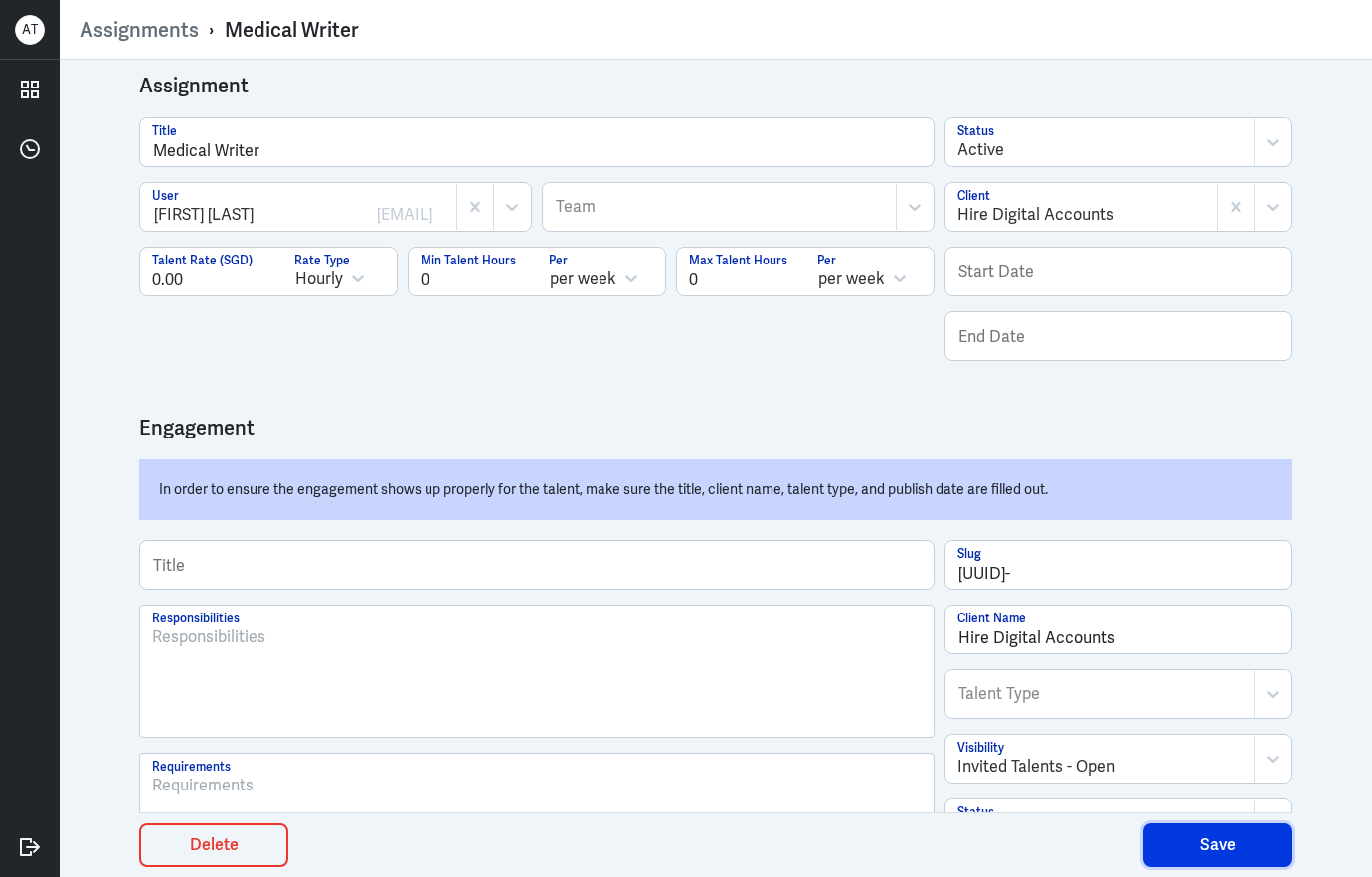 scroll, scrollTop: 0, scrollLeft: 0, axis: both 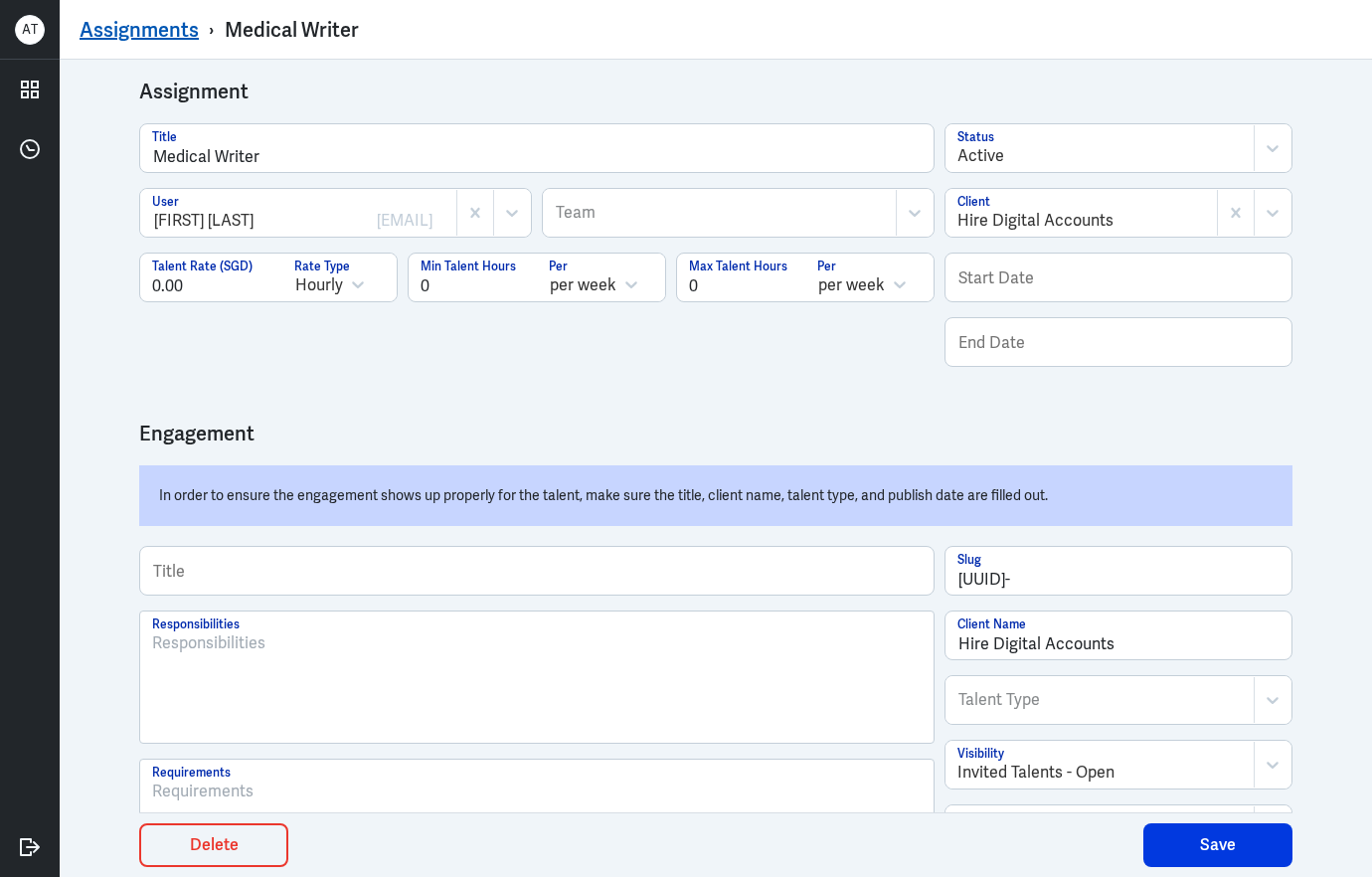 click on "Assignments" at bounding box center [139, 30] 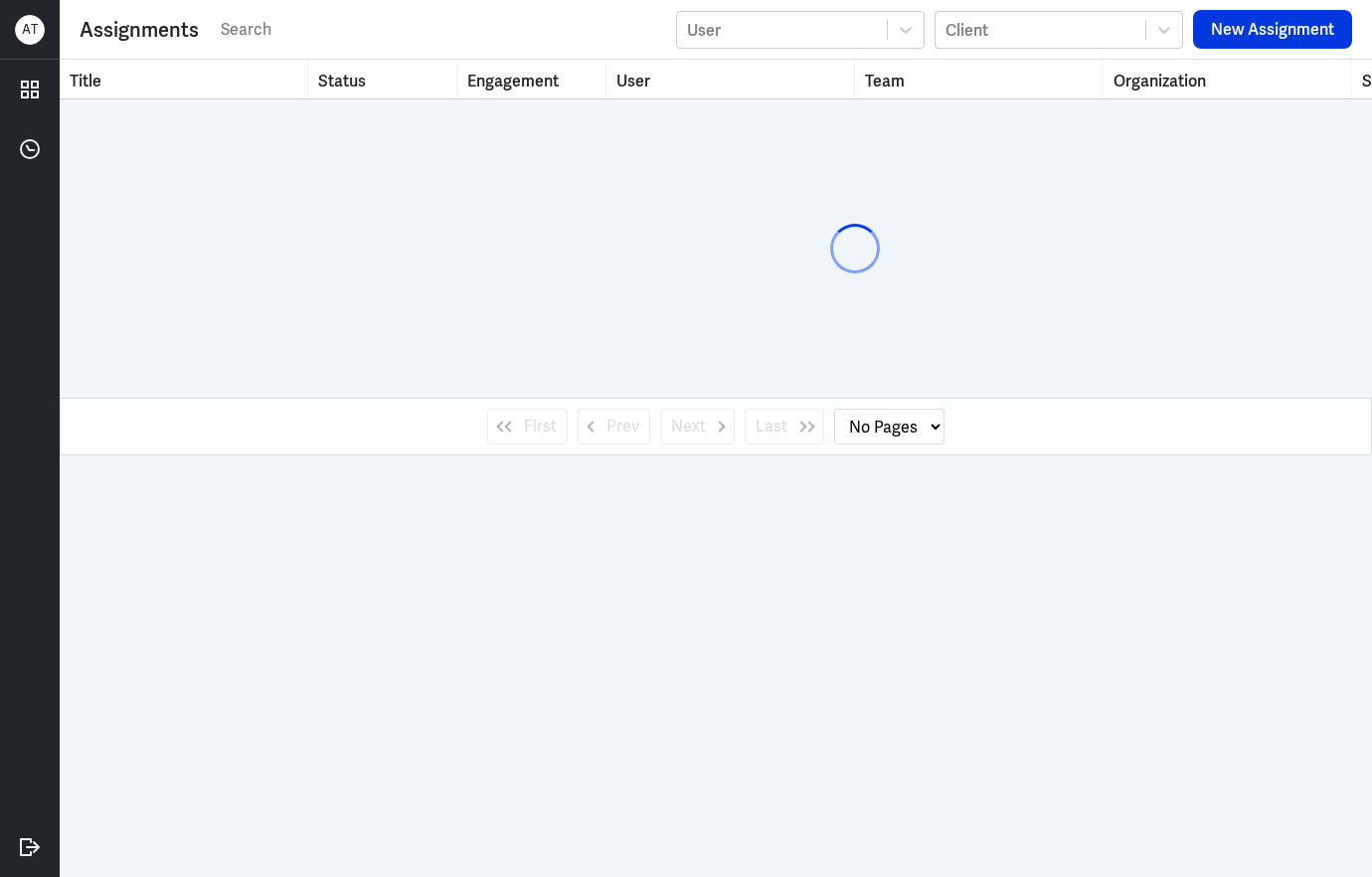 select on "1" 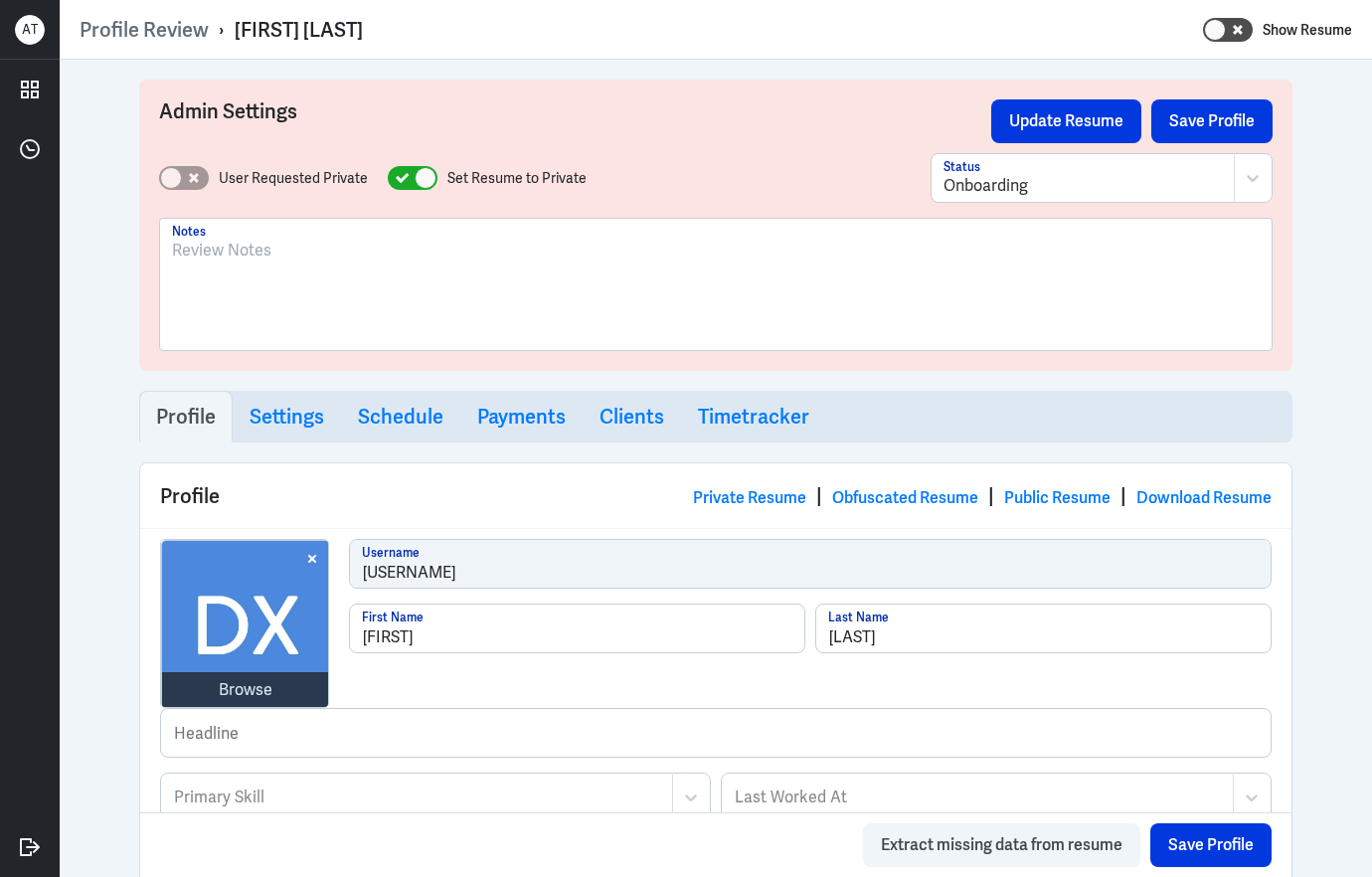 scroll, scrollTop: 0, scrollLeft: 0, axis: both 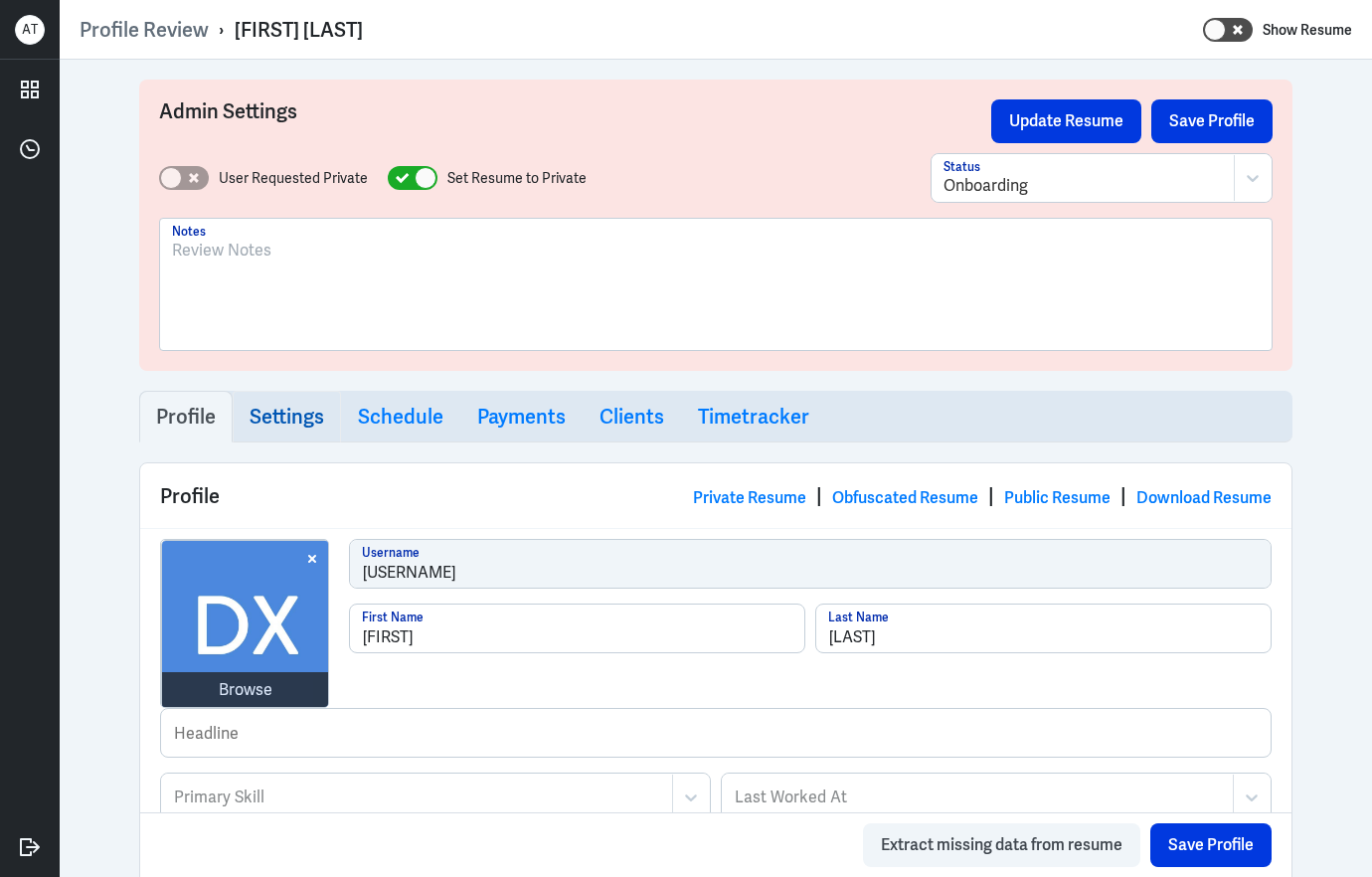 click on "Settings" at bounding box center (286, 417) 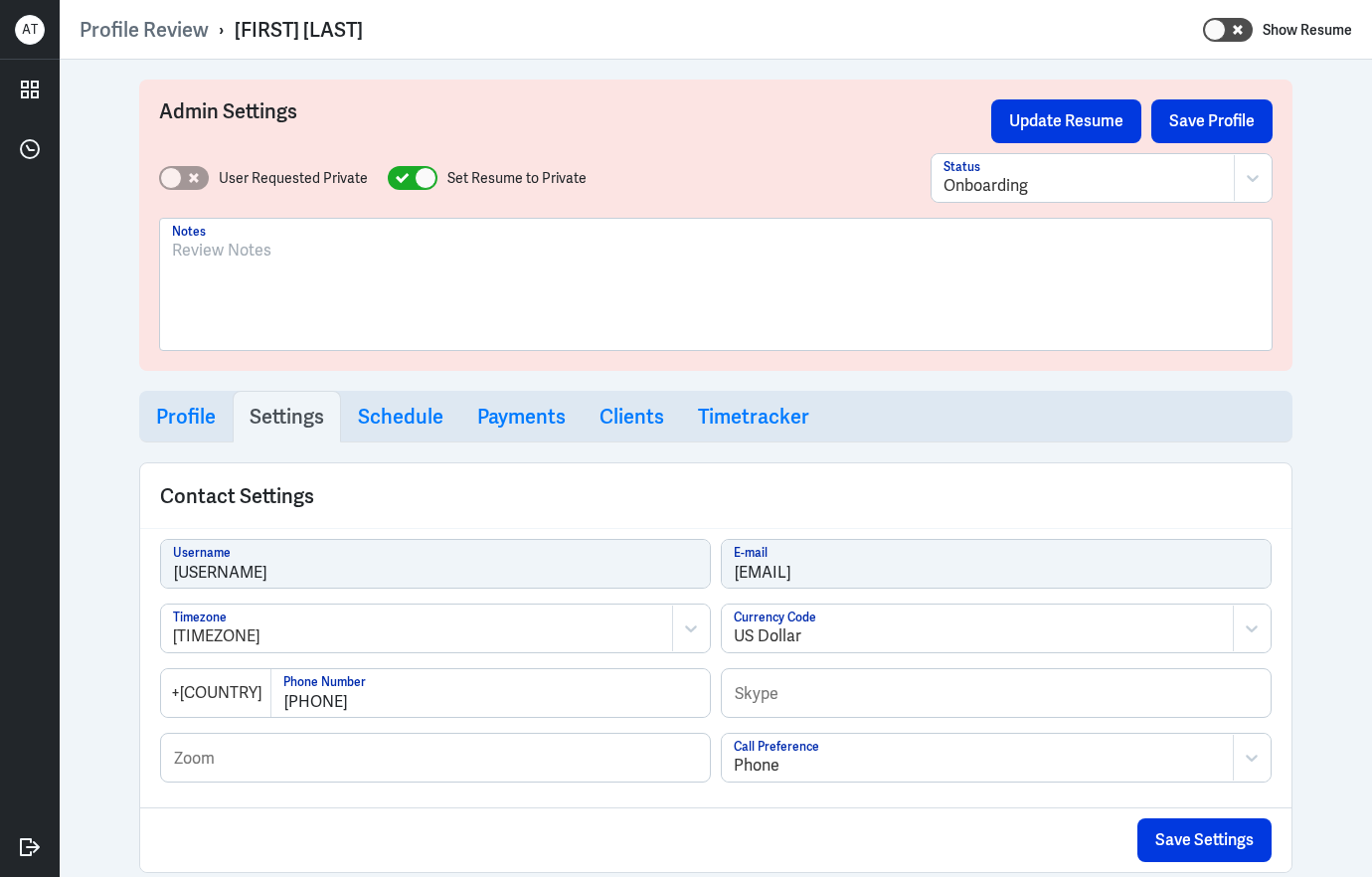 select on "20" 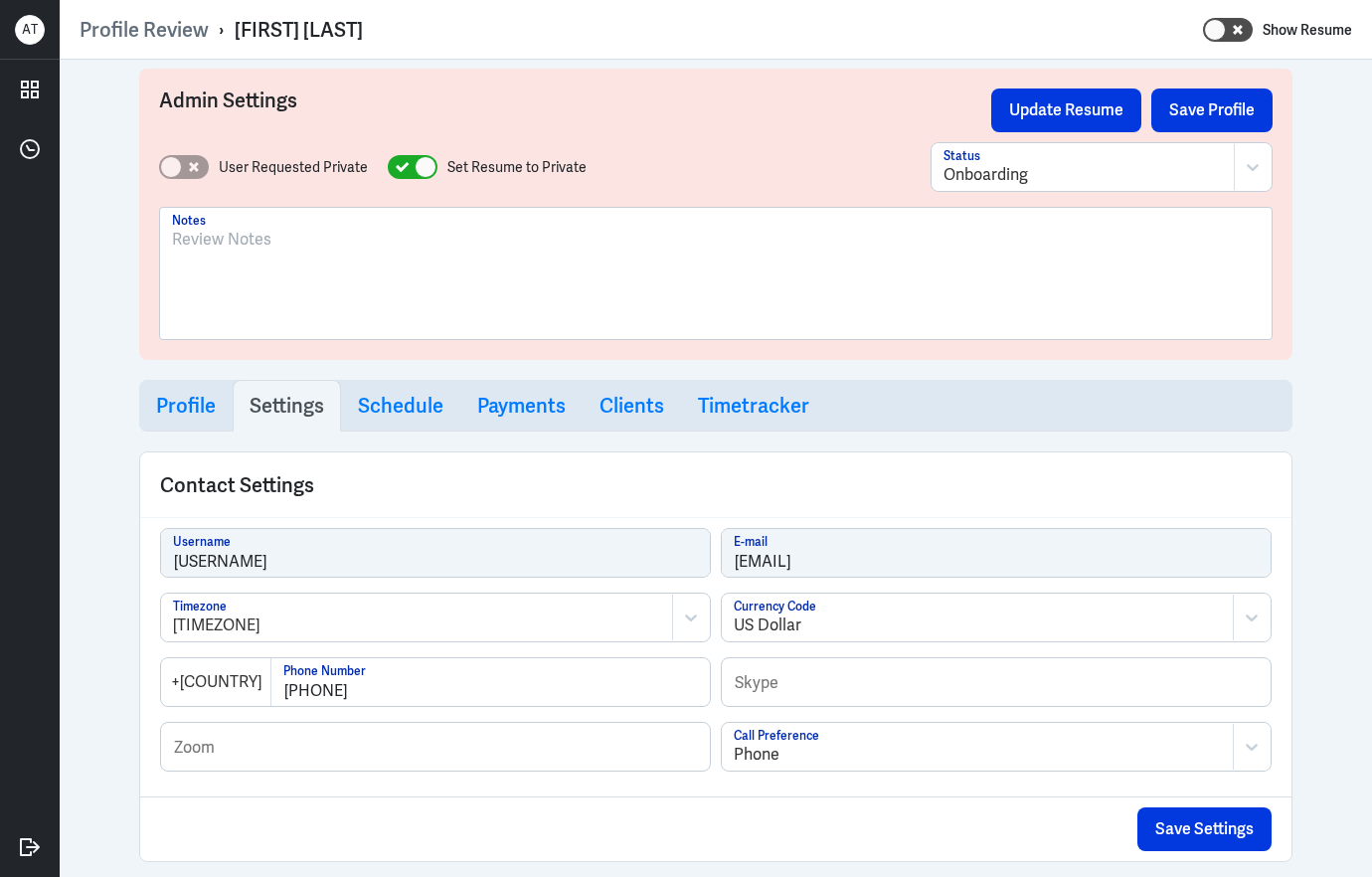 scroll, scrollTop: 30, scrollLeft: 0, axis: vertical 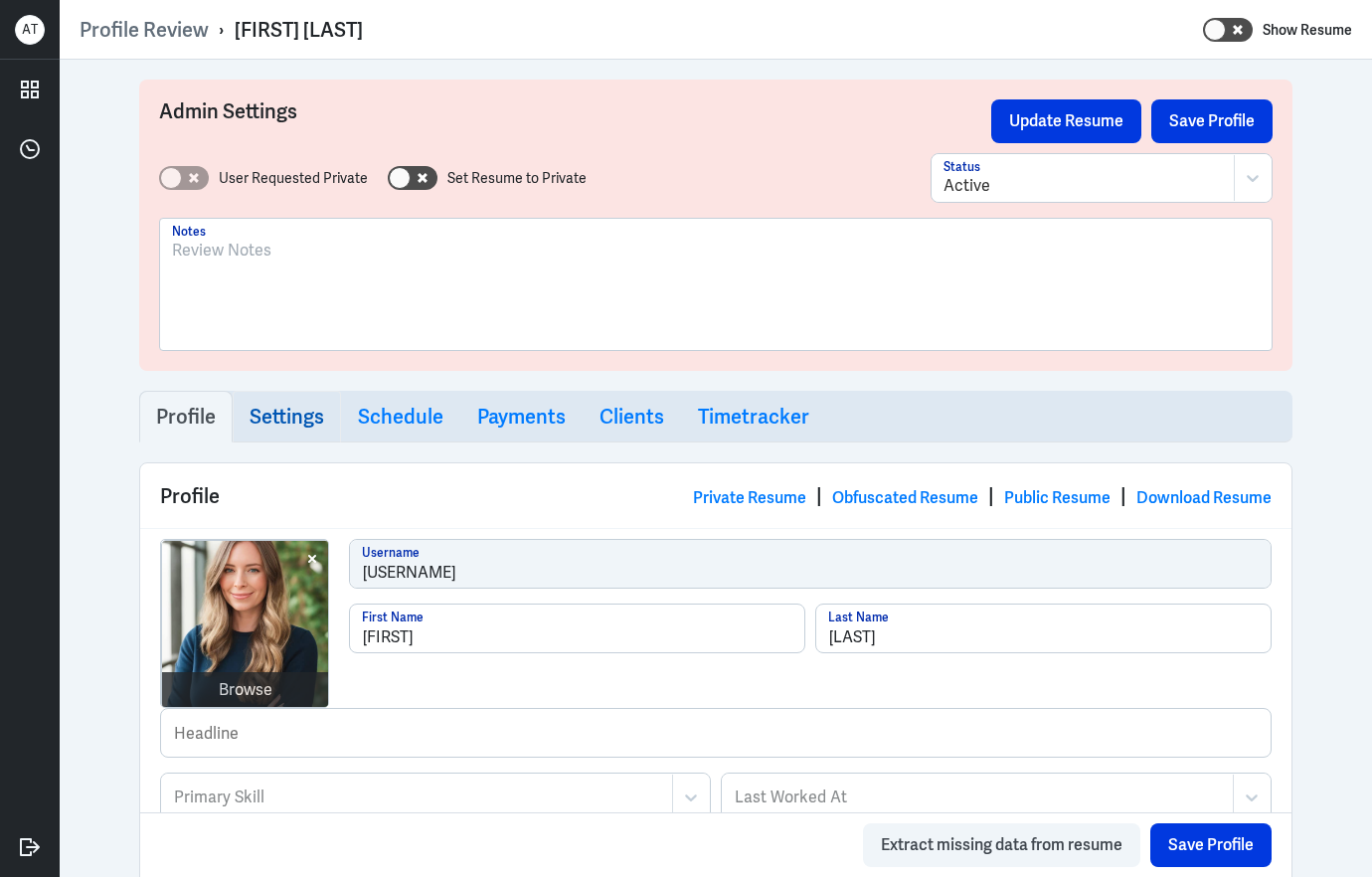 click on "Settings" at bounding box center (286, 417) 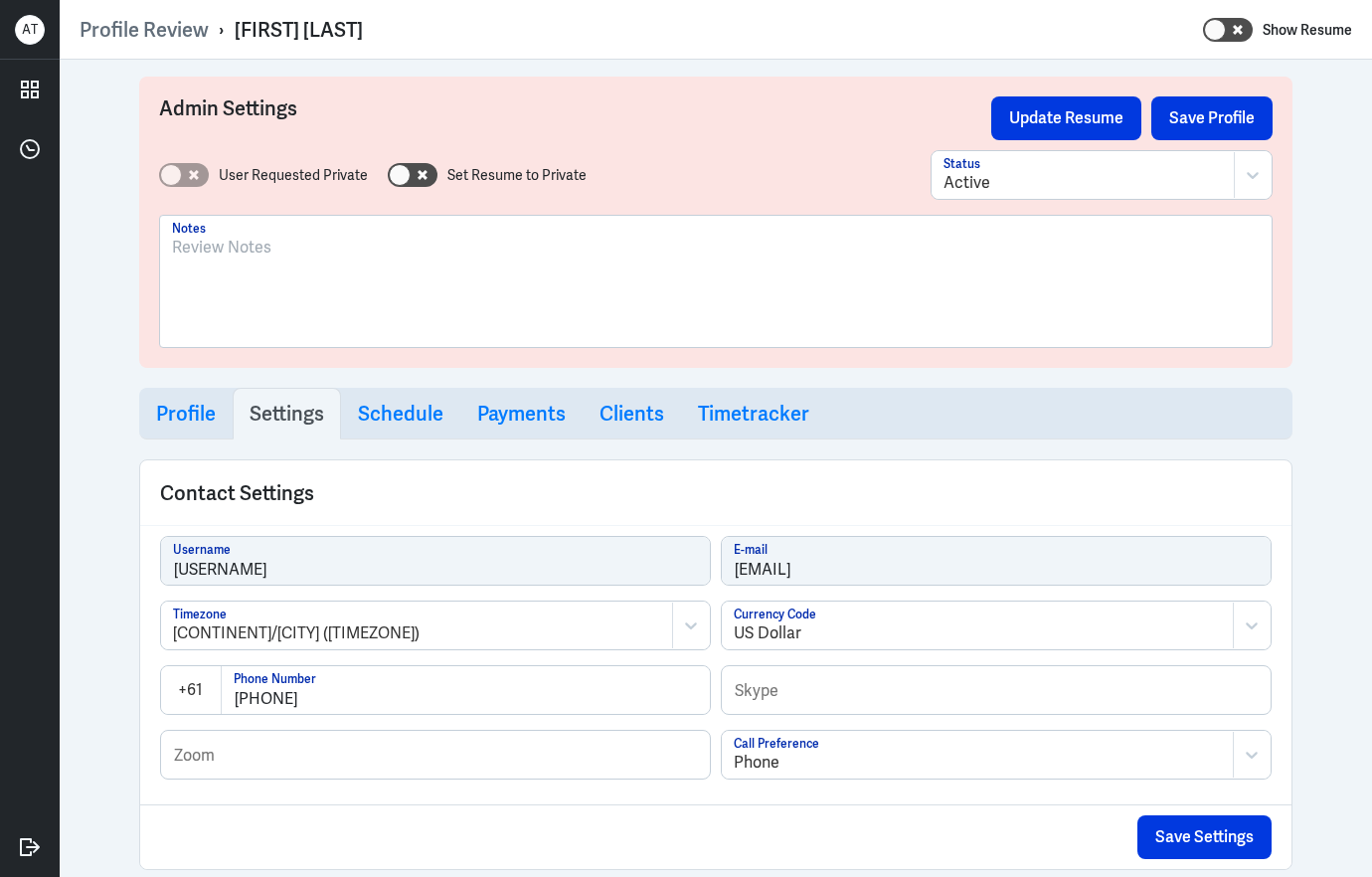 select on "20" 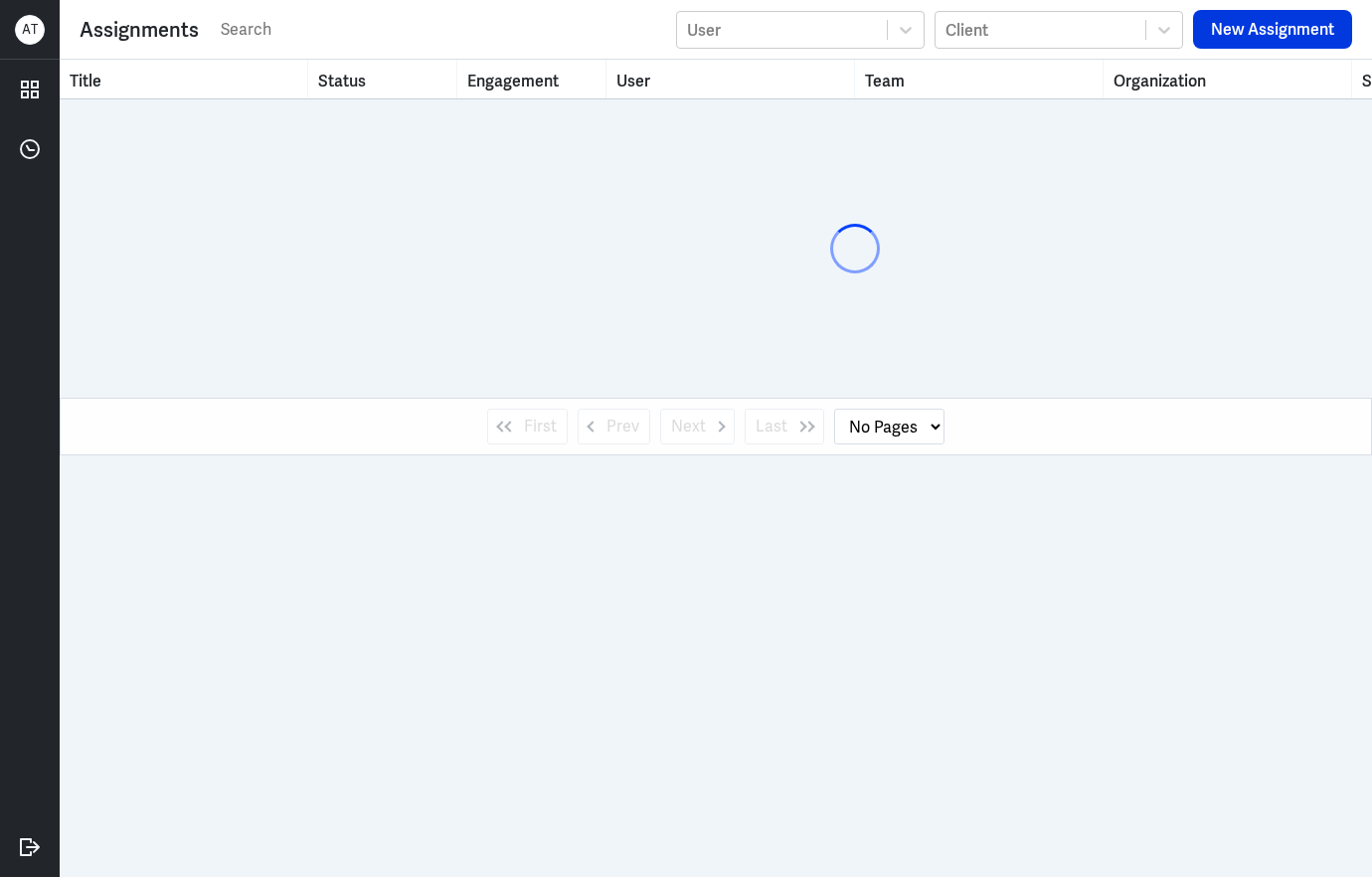 scroll, scrollTop: 0, scrollLeft: 0, axis: both 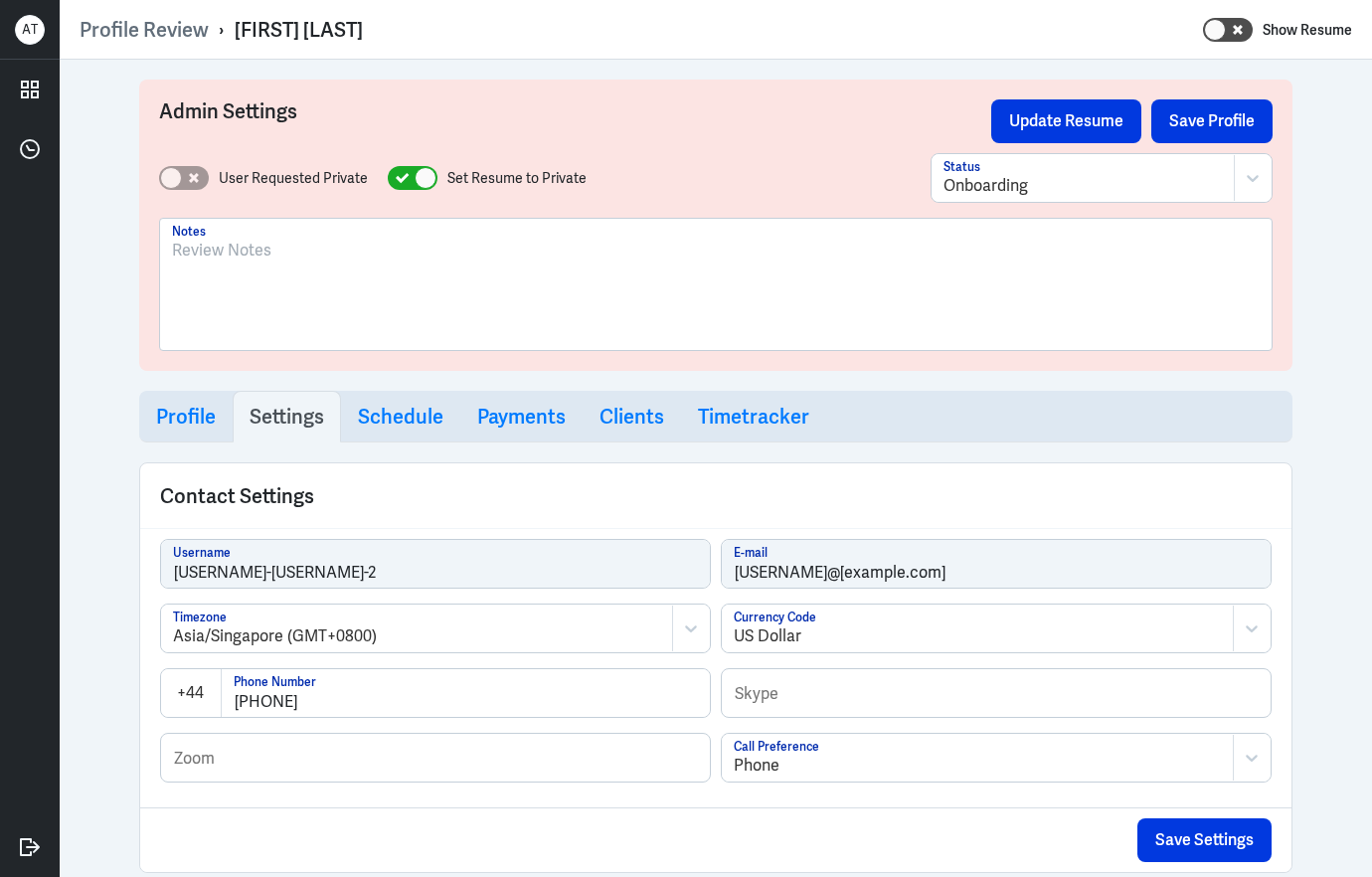 select on "20" 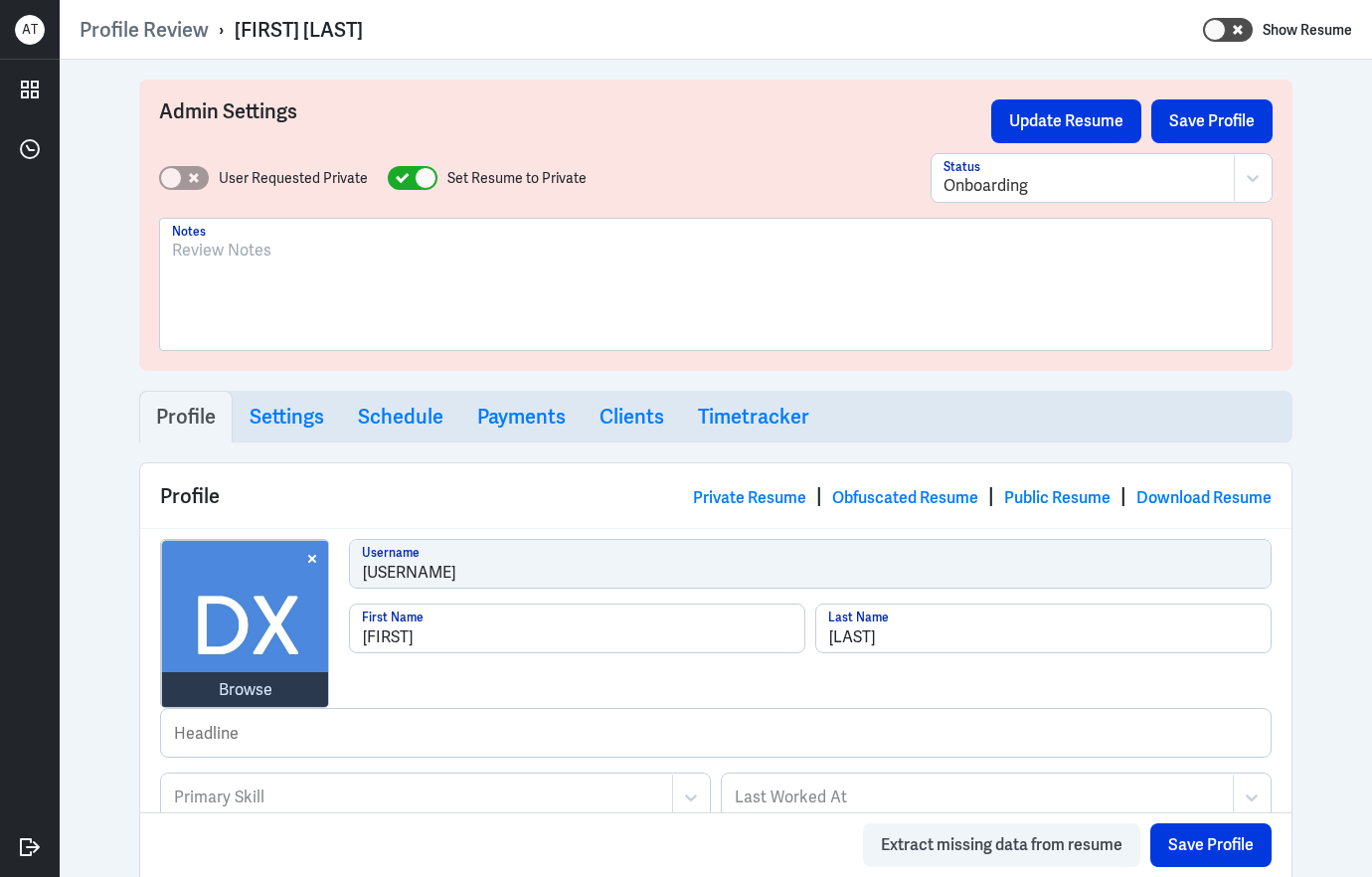 scroll, scrollTop: 0, scrollLeft: 0, axis: both 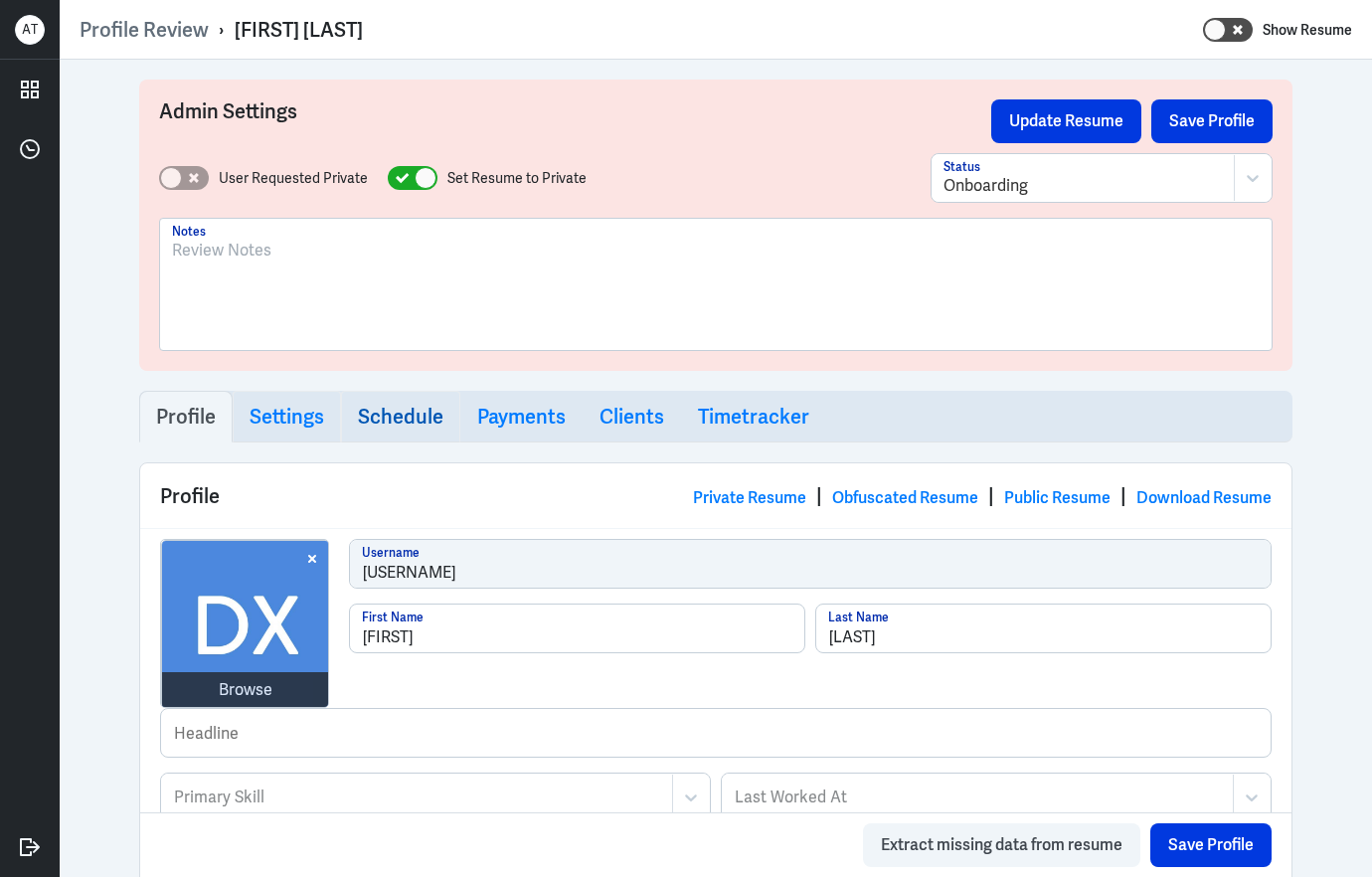 drag, startPoint x: 319, startPoint y: 415, endPoint x: 369, endPoint y: 434, distance: 53.488316 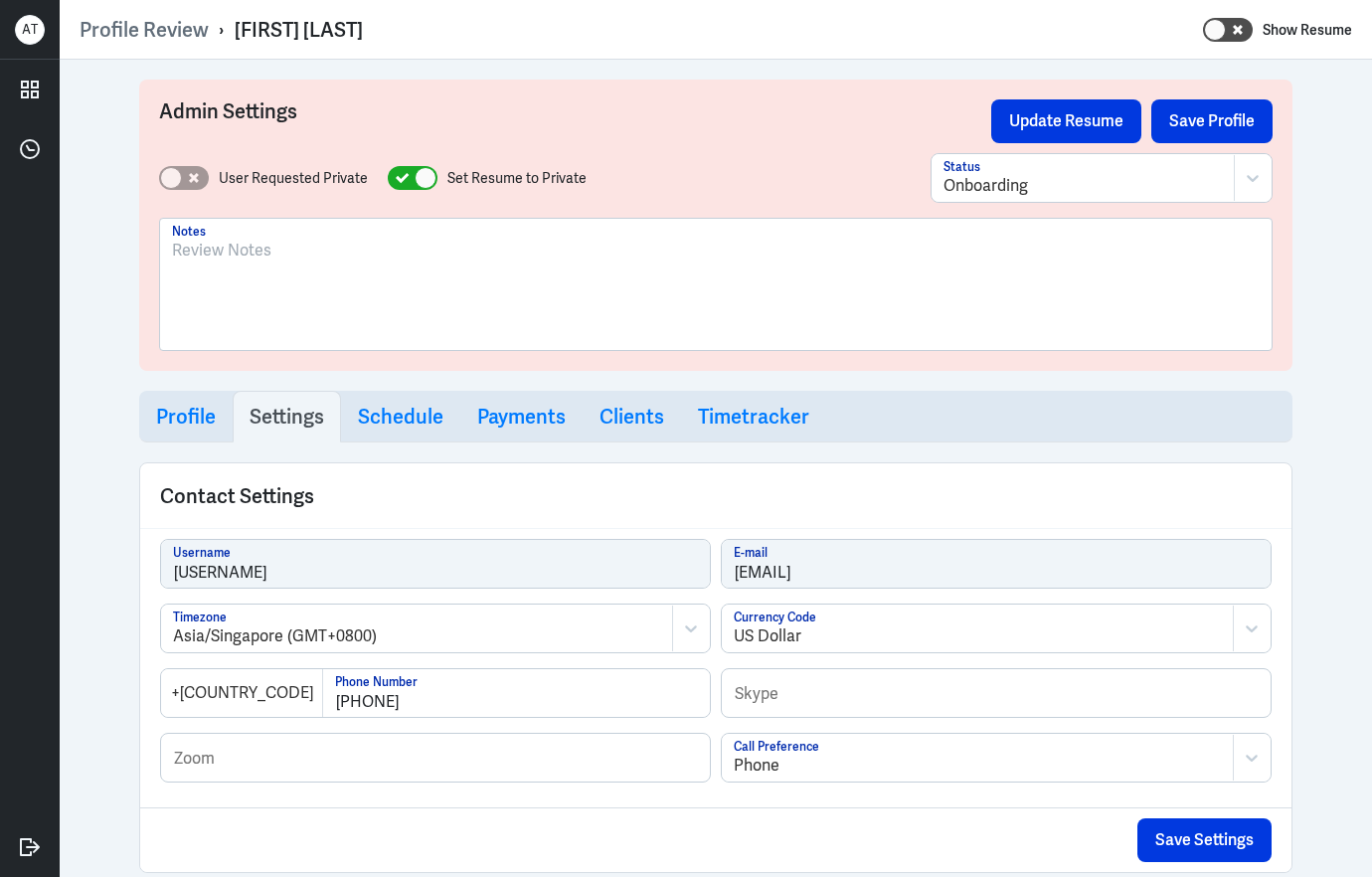 select on "20" 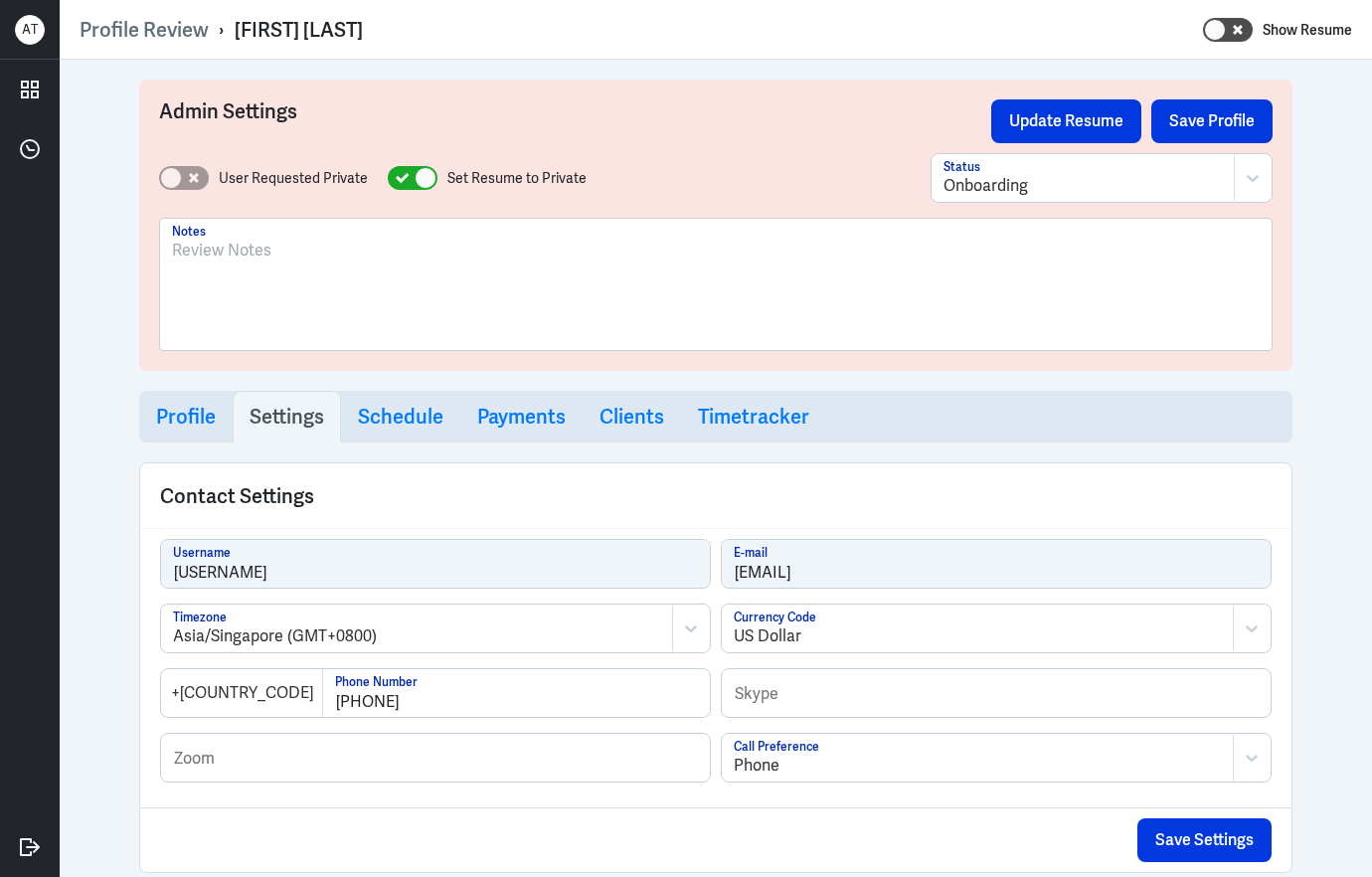 click on "despoina-xirogianni-2 Username deppie26@yahoo.gr E-mail" at bounding box center [716, 571] 